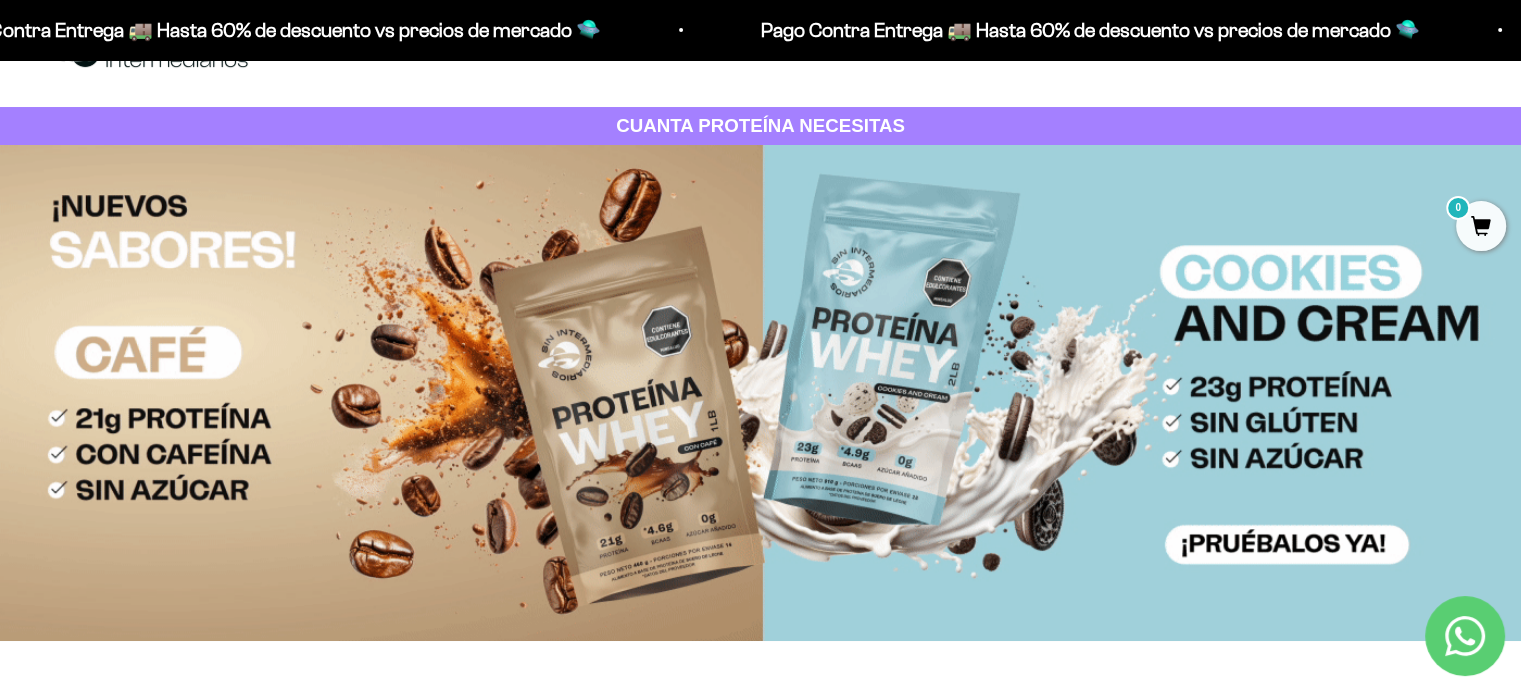 scroll, scrollTop: 0, scrollLeft: 0, axis: both 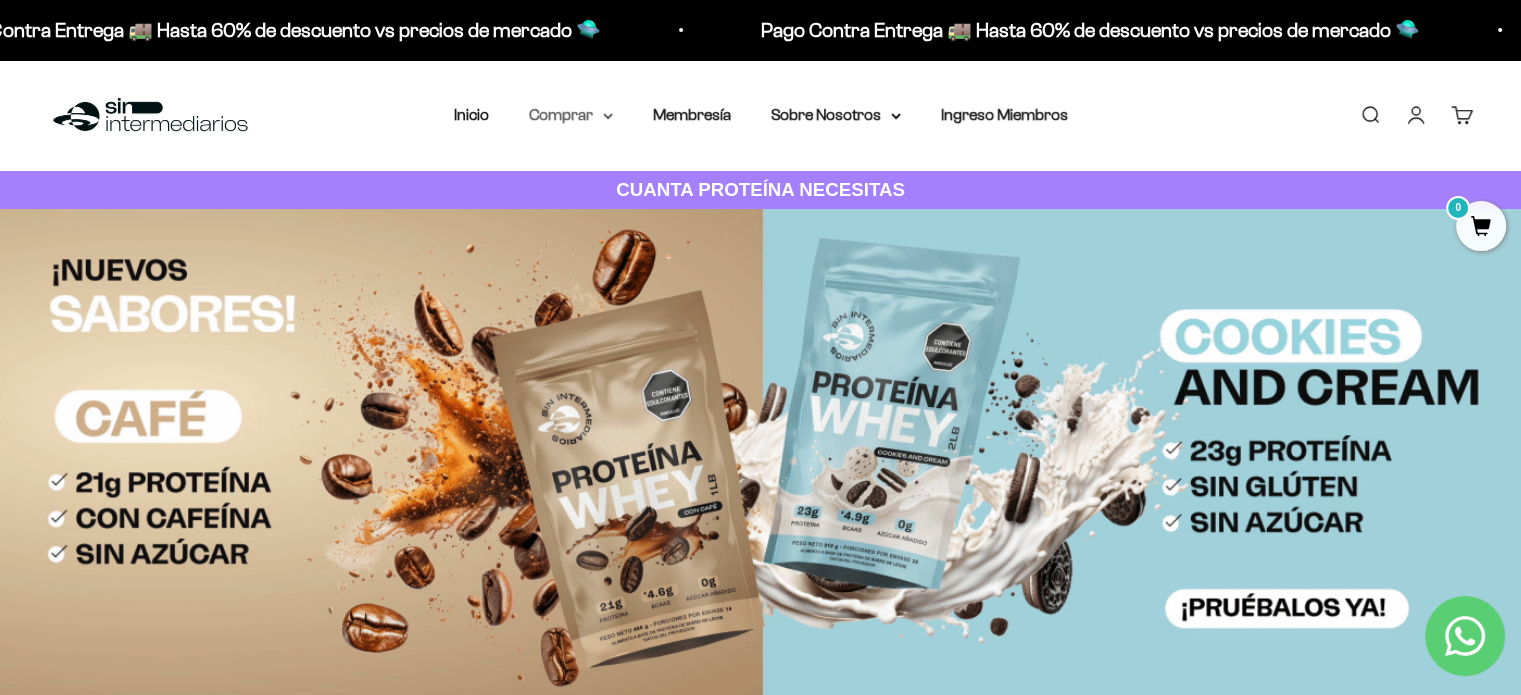 click 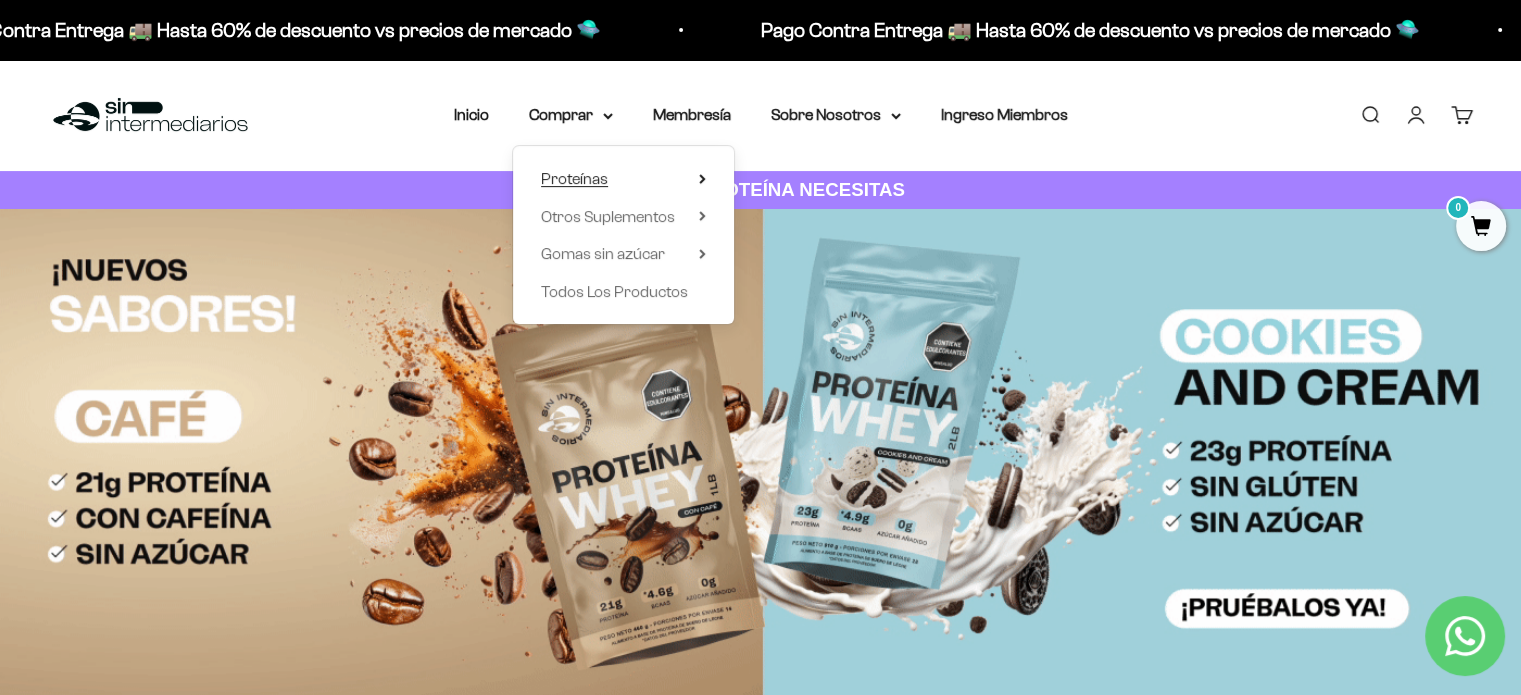 click on "Proteínas" at bounding box center (623, 179) 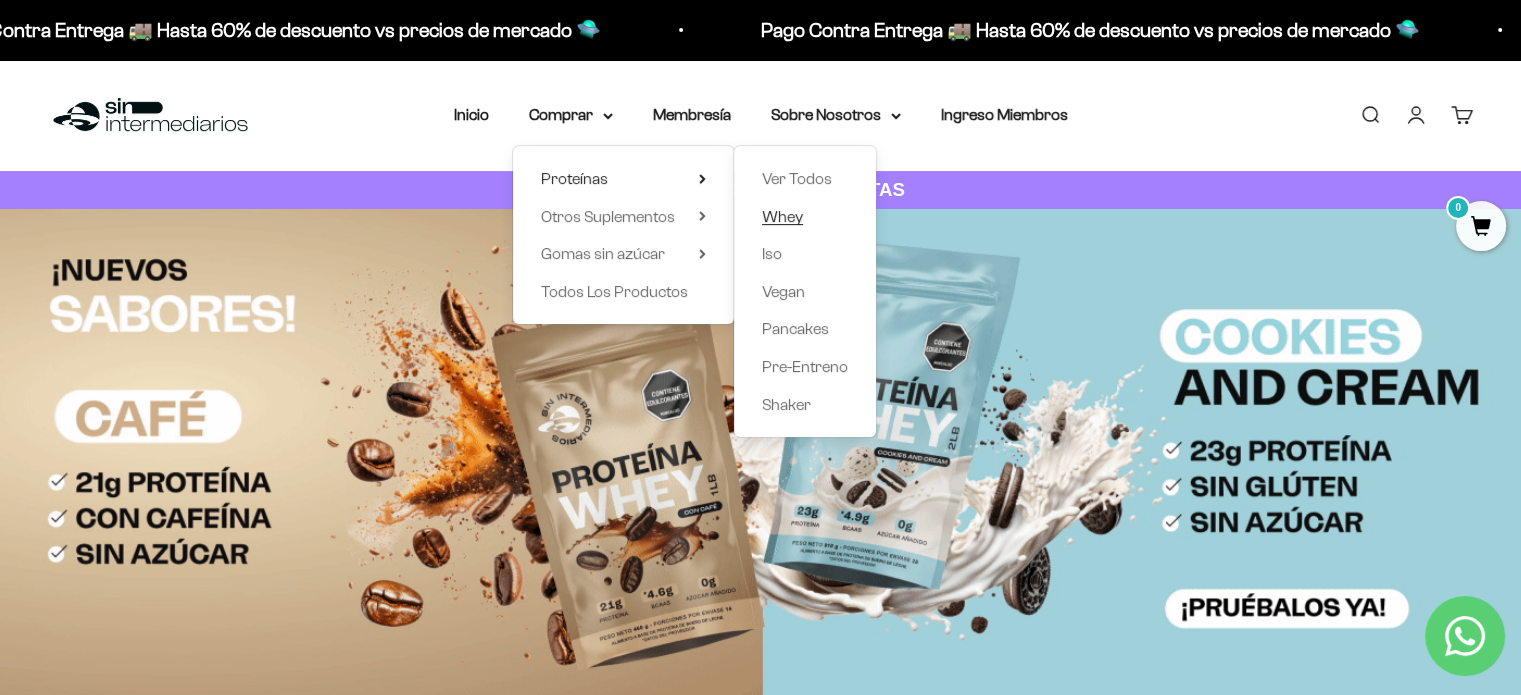 click on "Whey" at bounding box center (782, 216) 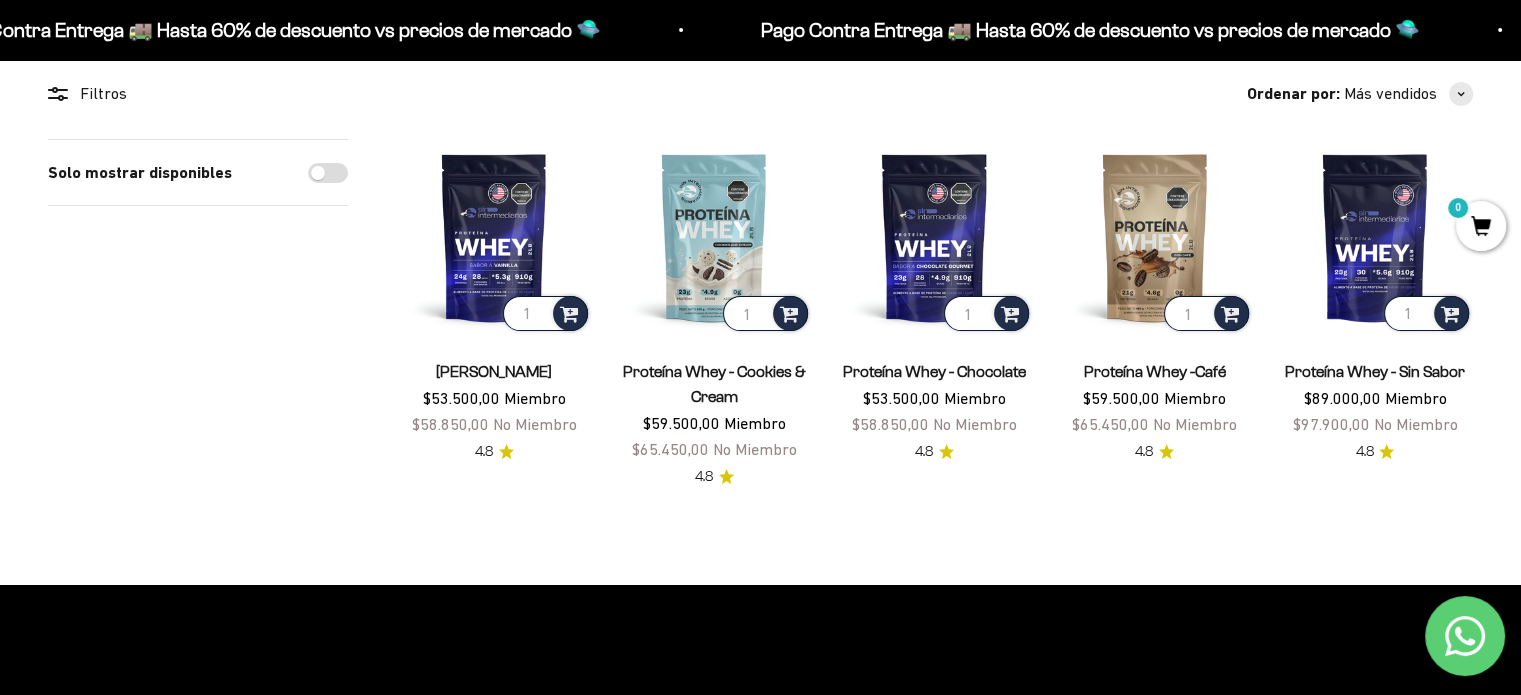 scroll, scrollTop: 176, scrollLeft: 0, axis: vertical 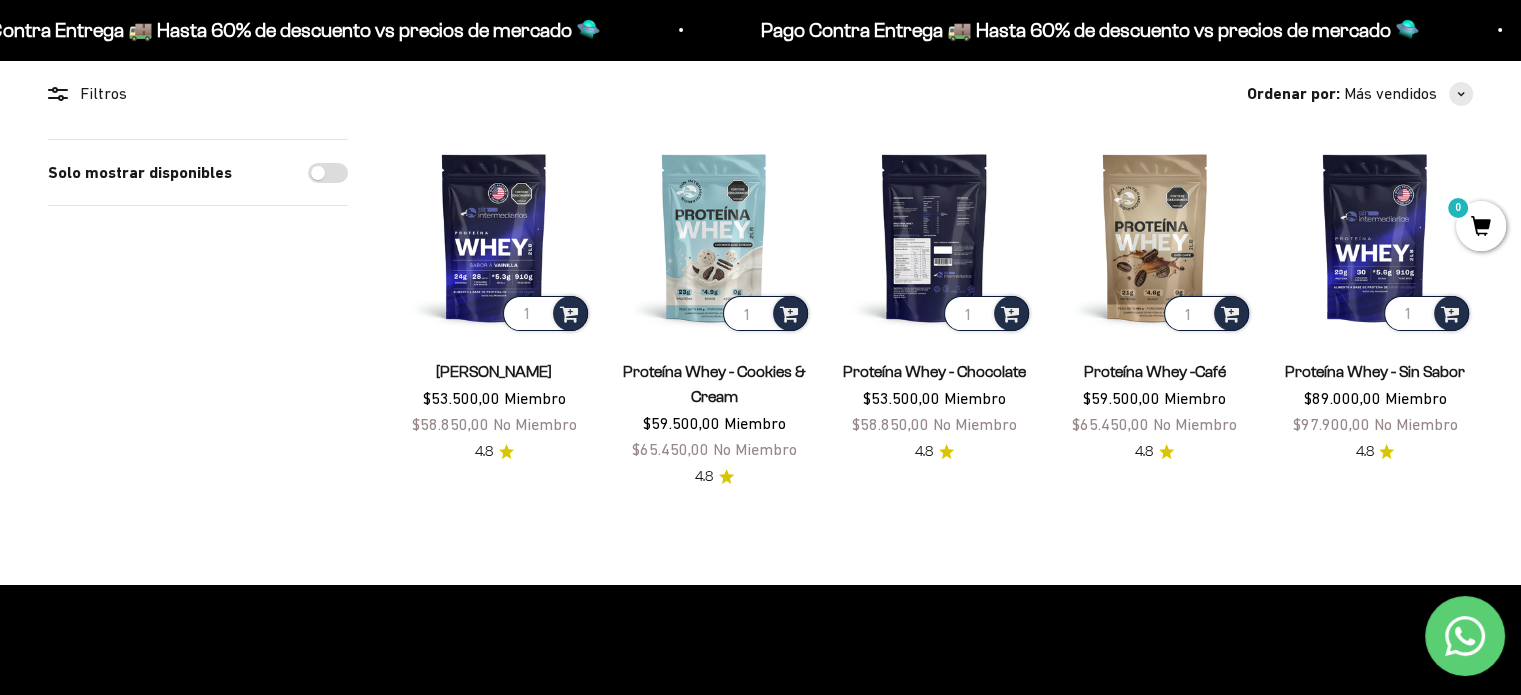 click at bounding box center [934, 237] 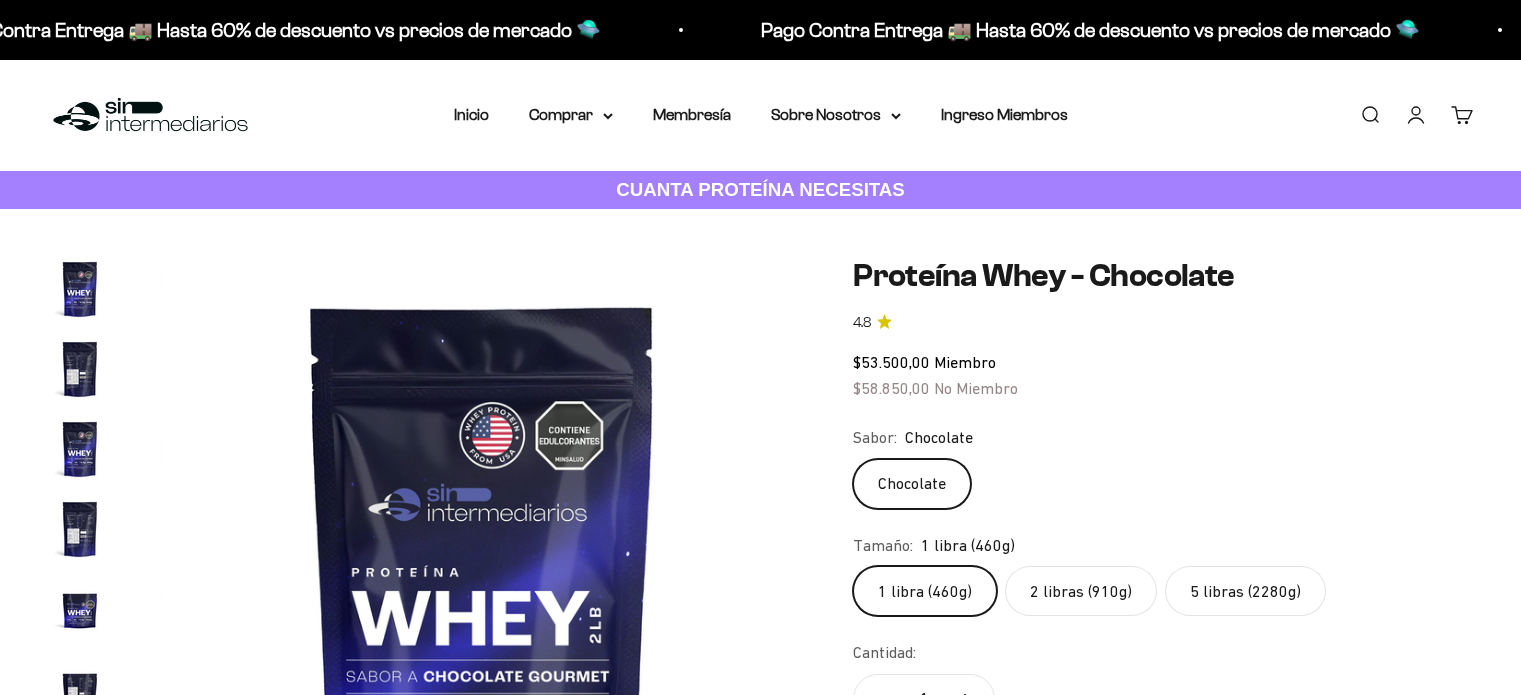 scroll, scrollTop: 144, scrollLeft: 0, axis: vertical 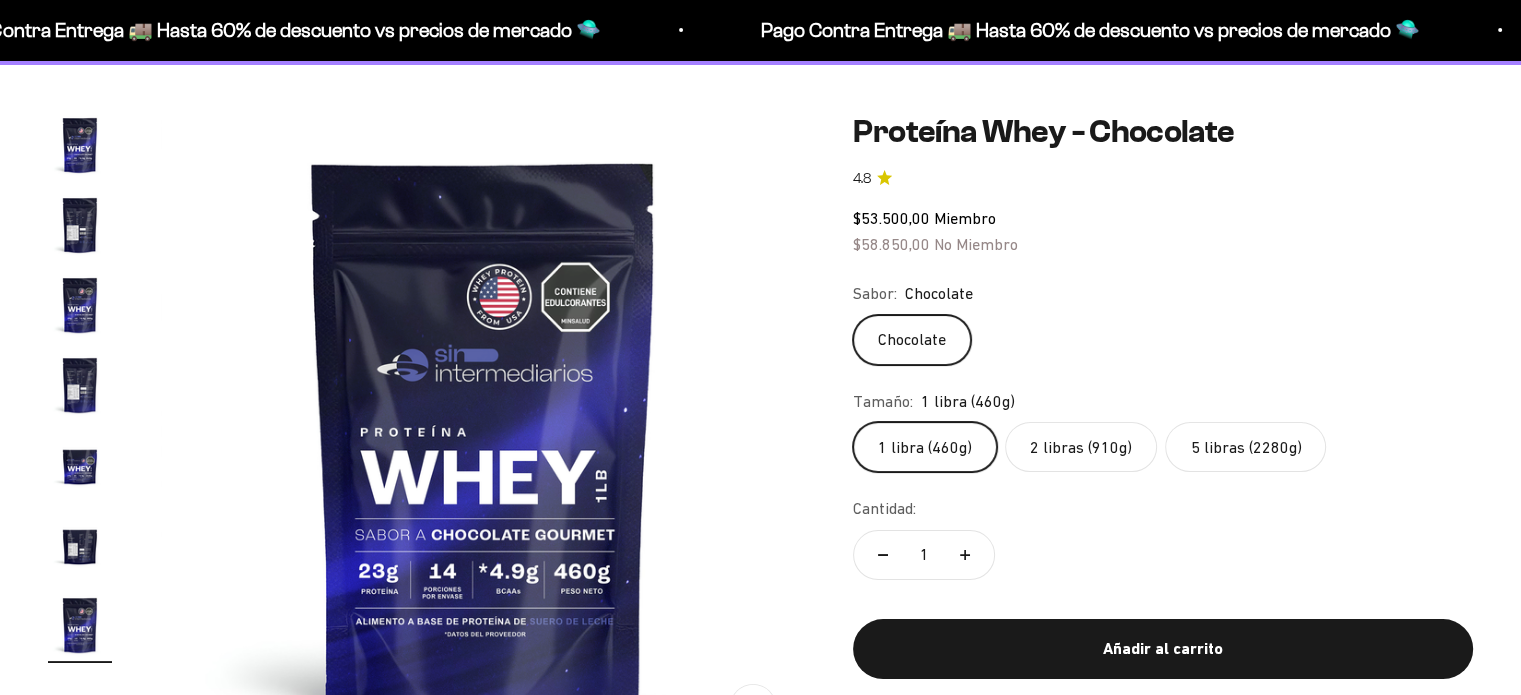 click on "2 libras (910g)" 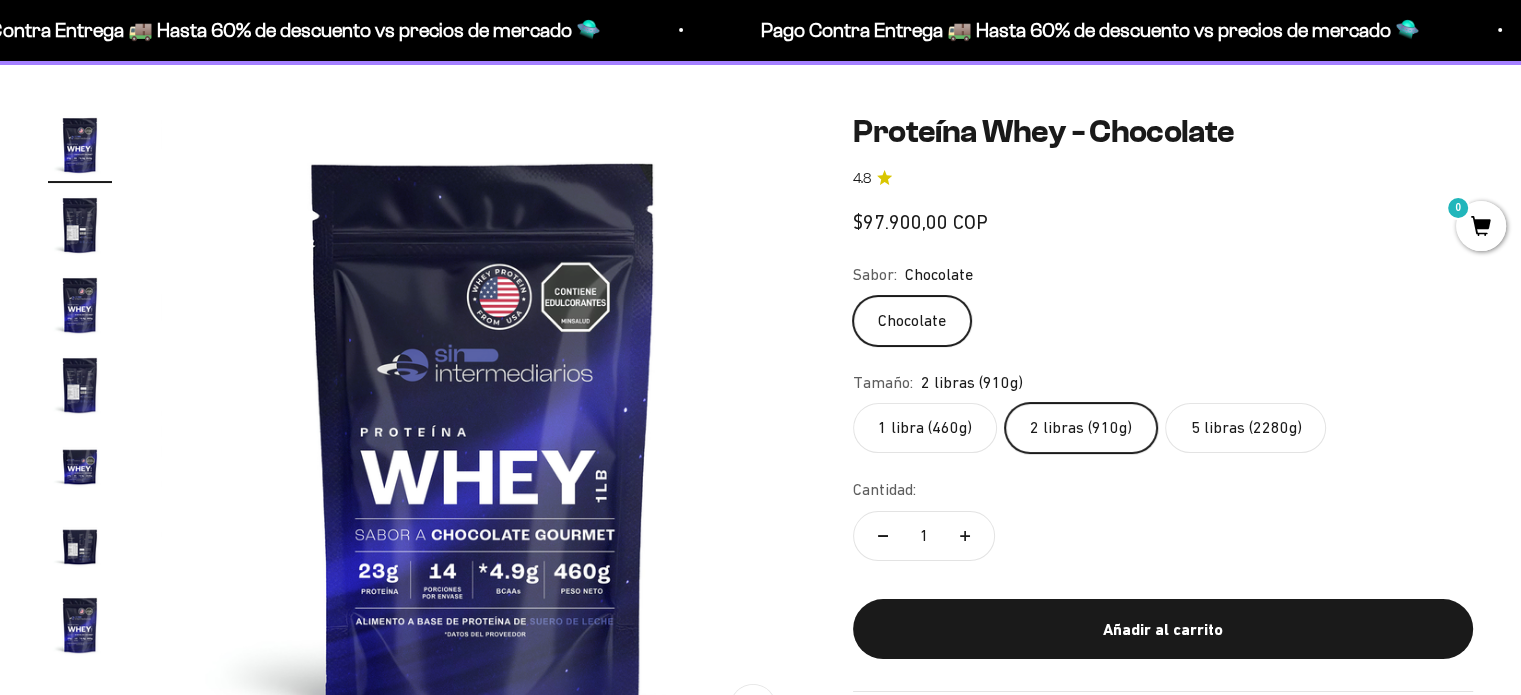 scroll, scrollTop: 0, scrollLeft: 0, axis: both 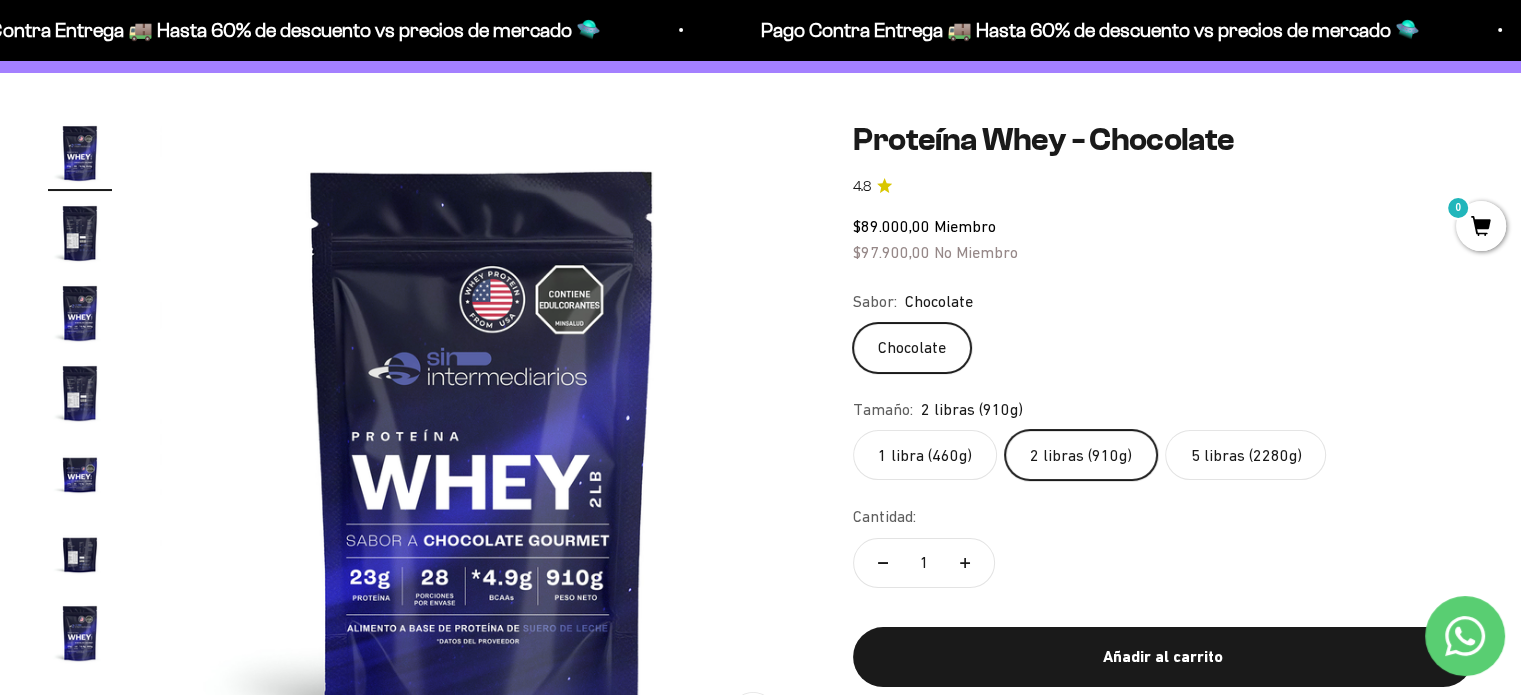 click on "5 libras (2280g)" 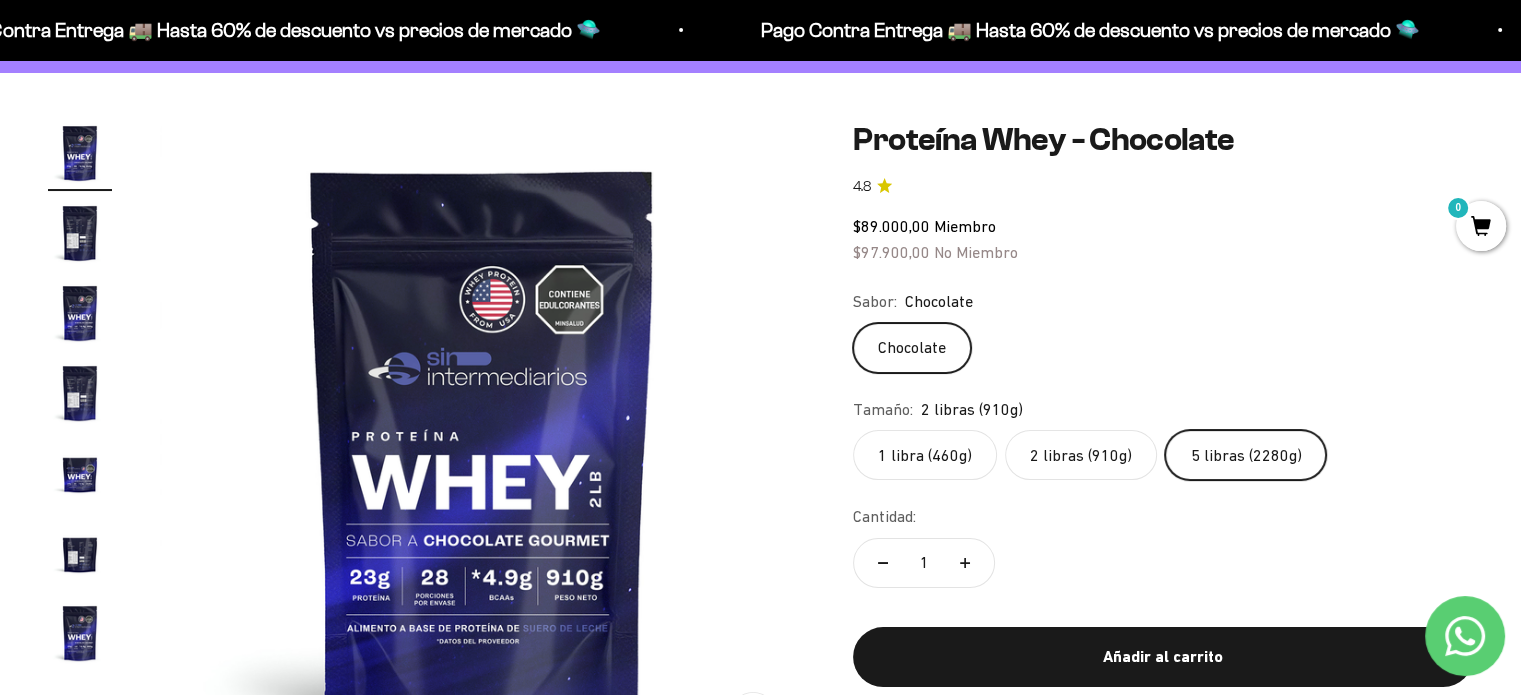 scroll, scrollTop: 0, scrollLeft: 2676, axis: horizontal 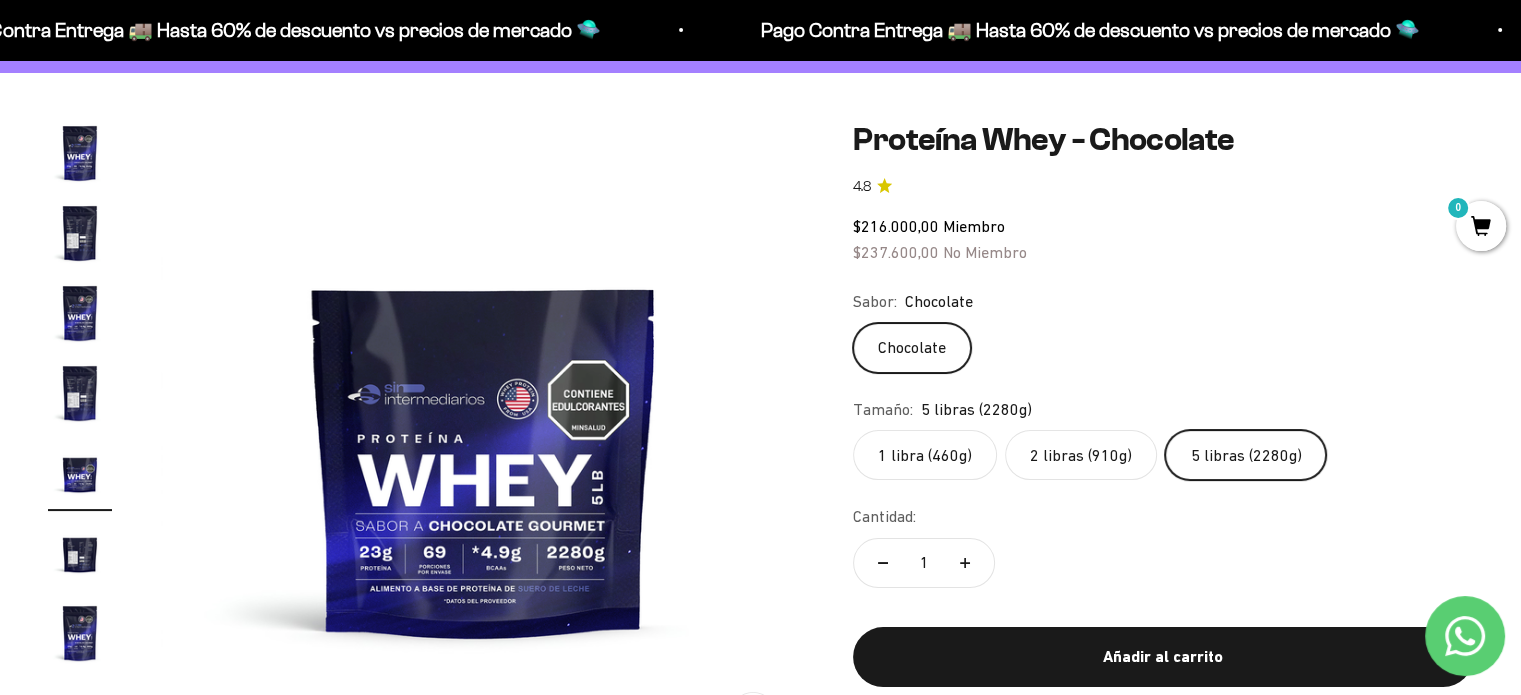 click on "2 libras (910g)" 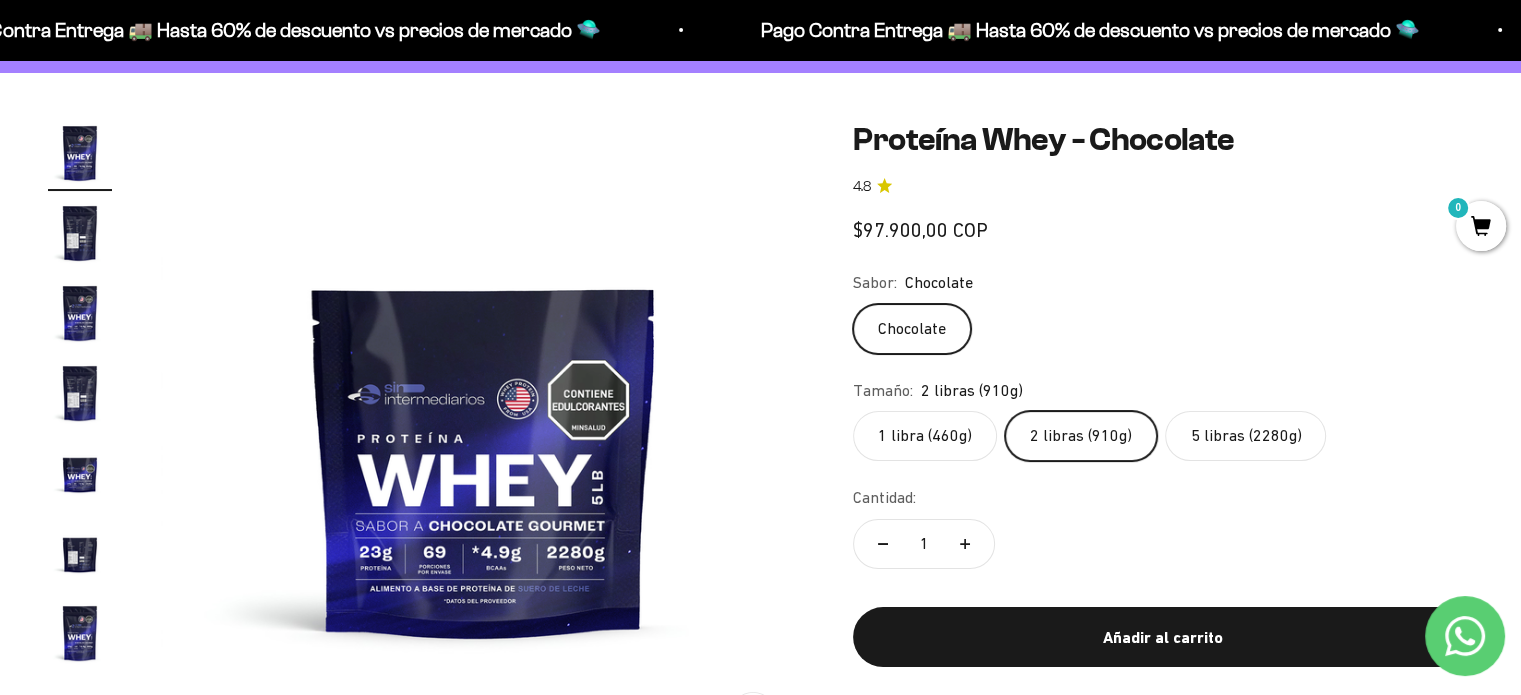 scroll, scrollTop: 0, scrollLeft: 0, axis: both 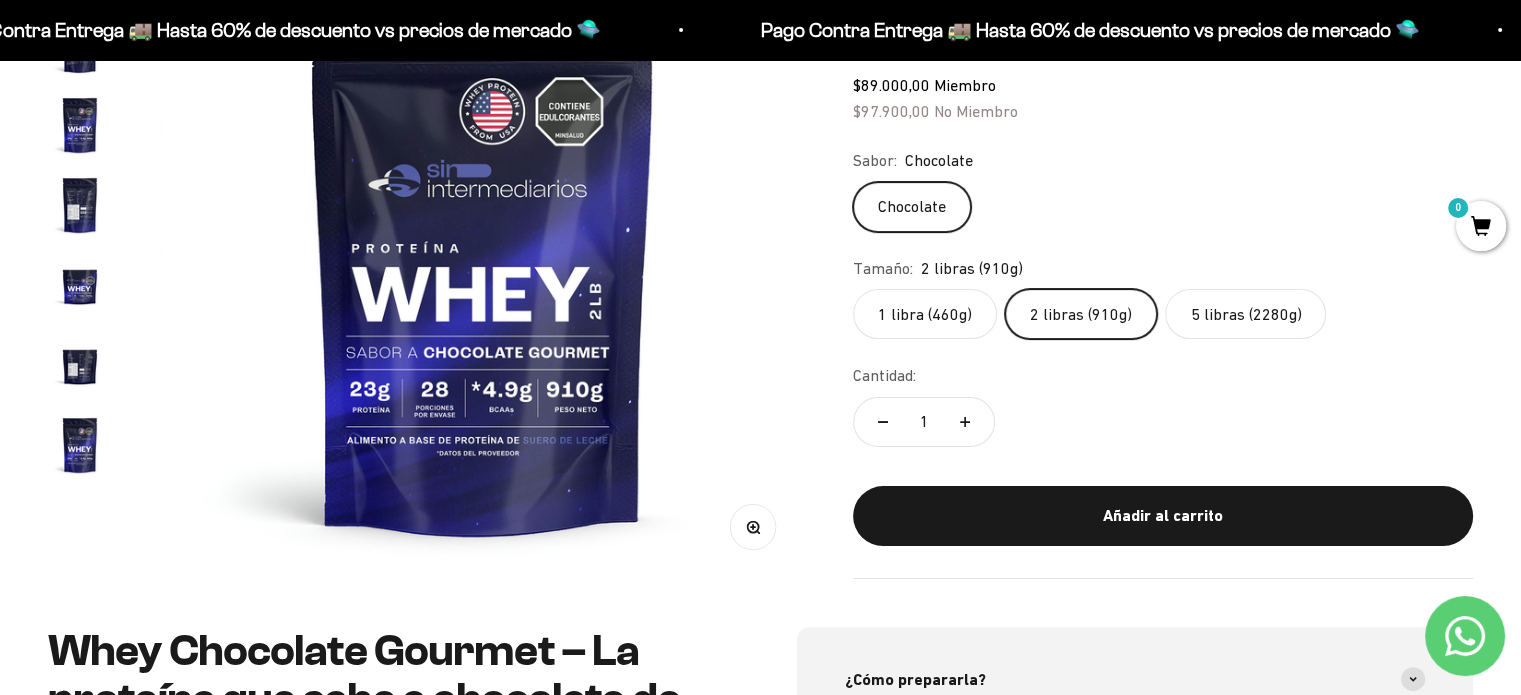 click on "5 libras (2280g)" 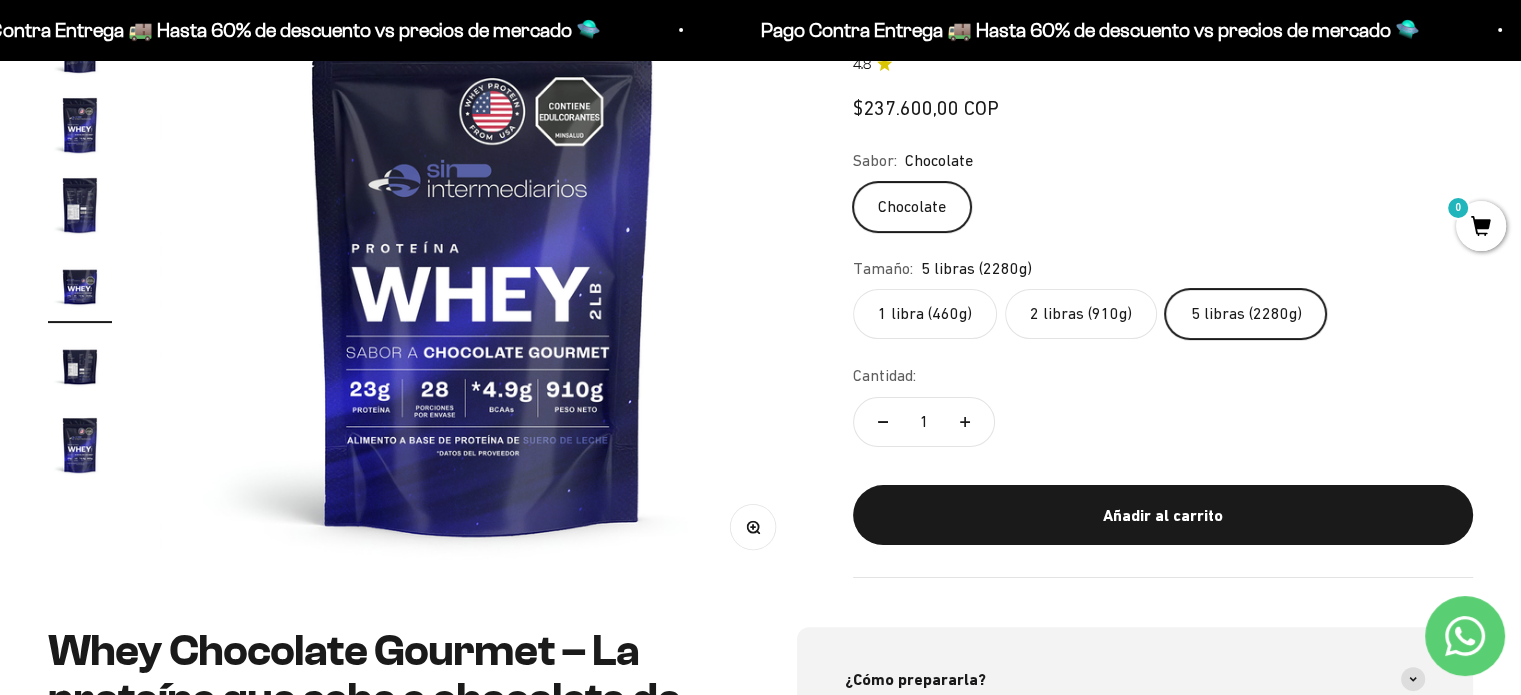scroll, scrollTop: 0, scrollLeft: 2676, axis: horizontal 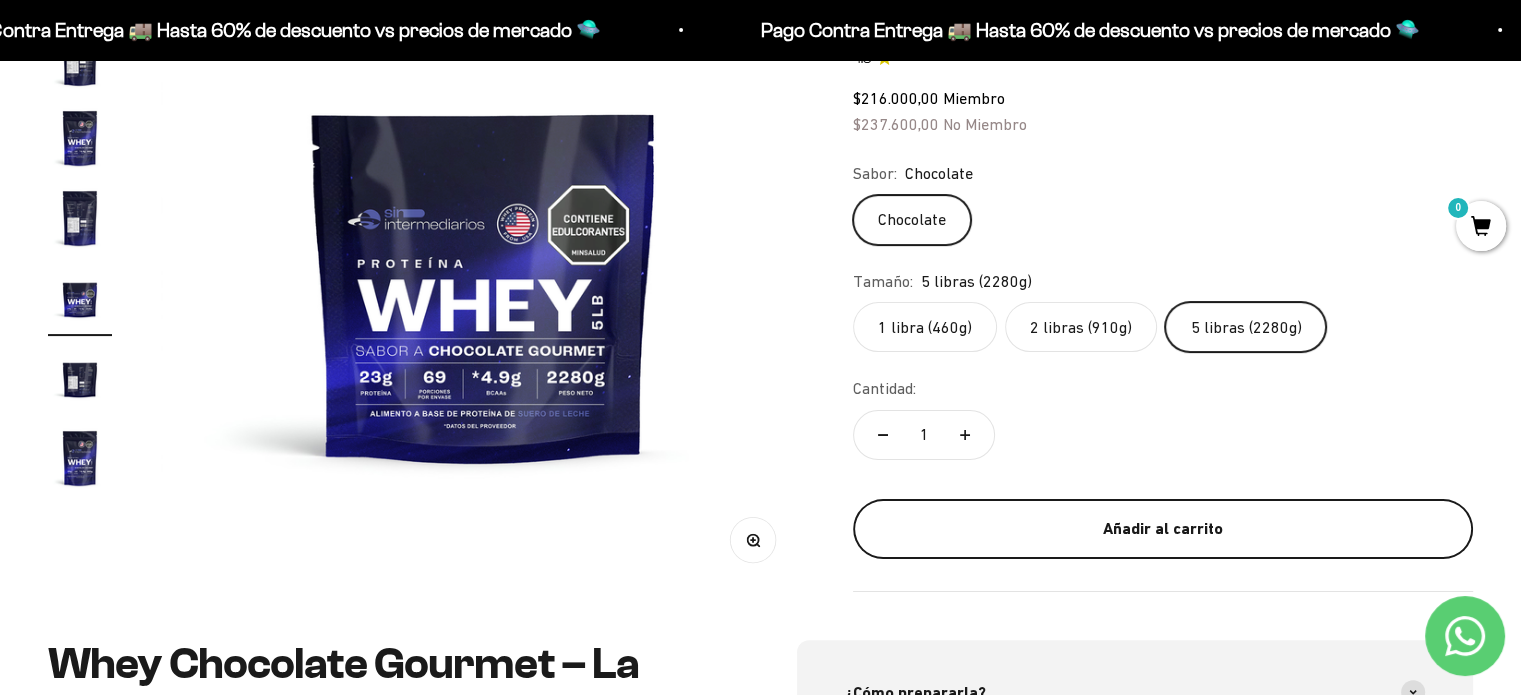 click on "Añadir al carrito" at bounding box center [1163, 529] 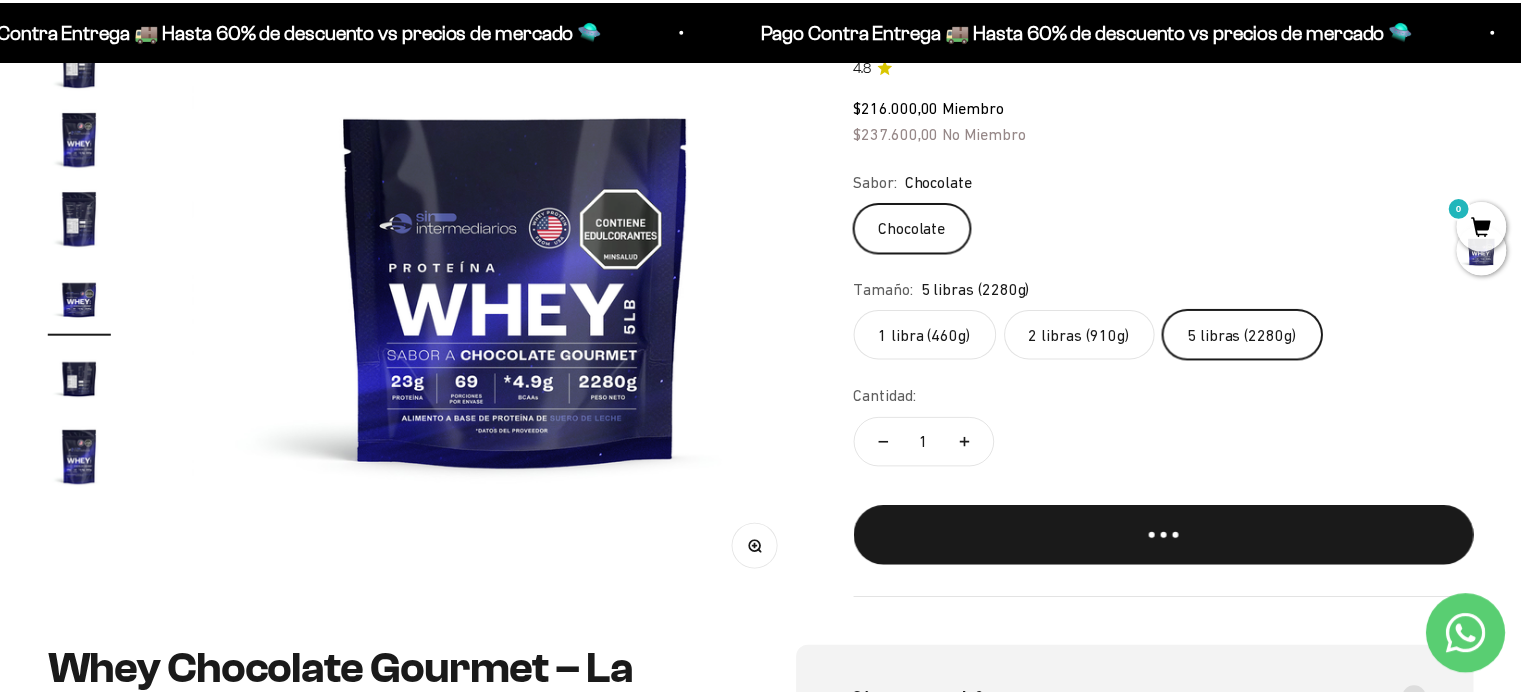 scroll, scrollTop: 0, scrollLeft: 2710, axis: horizontal 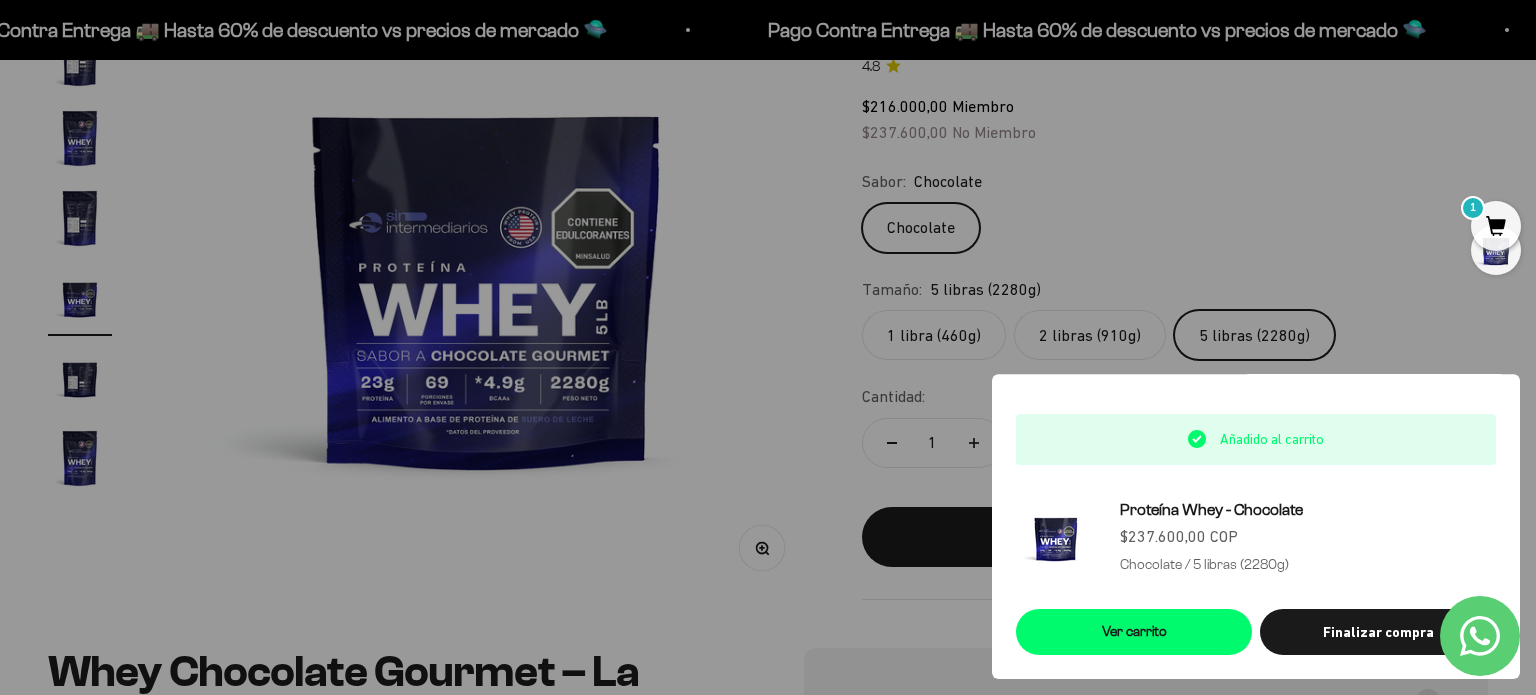 type 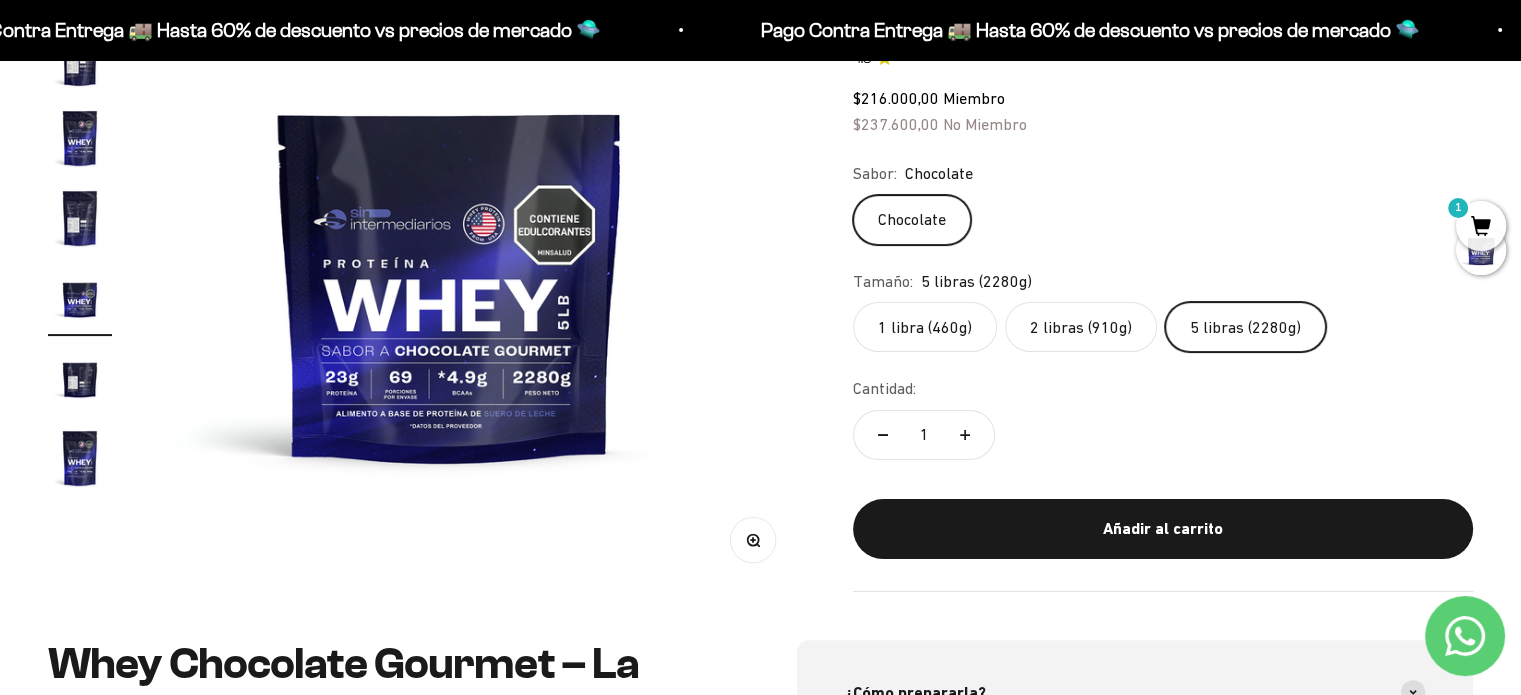 scroll, scrollTop: 0, scrollLeft: 2676, axis: horizontal 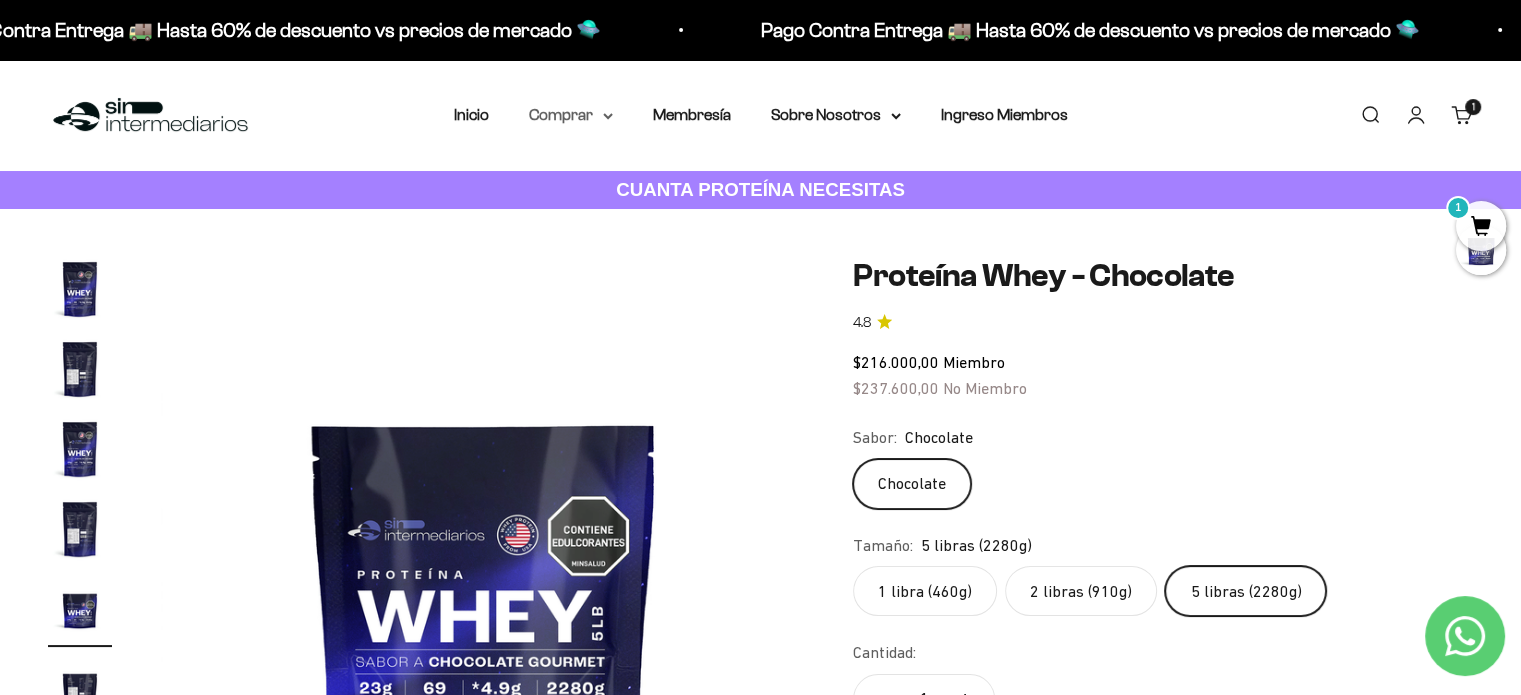 click 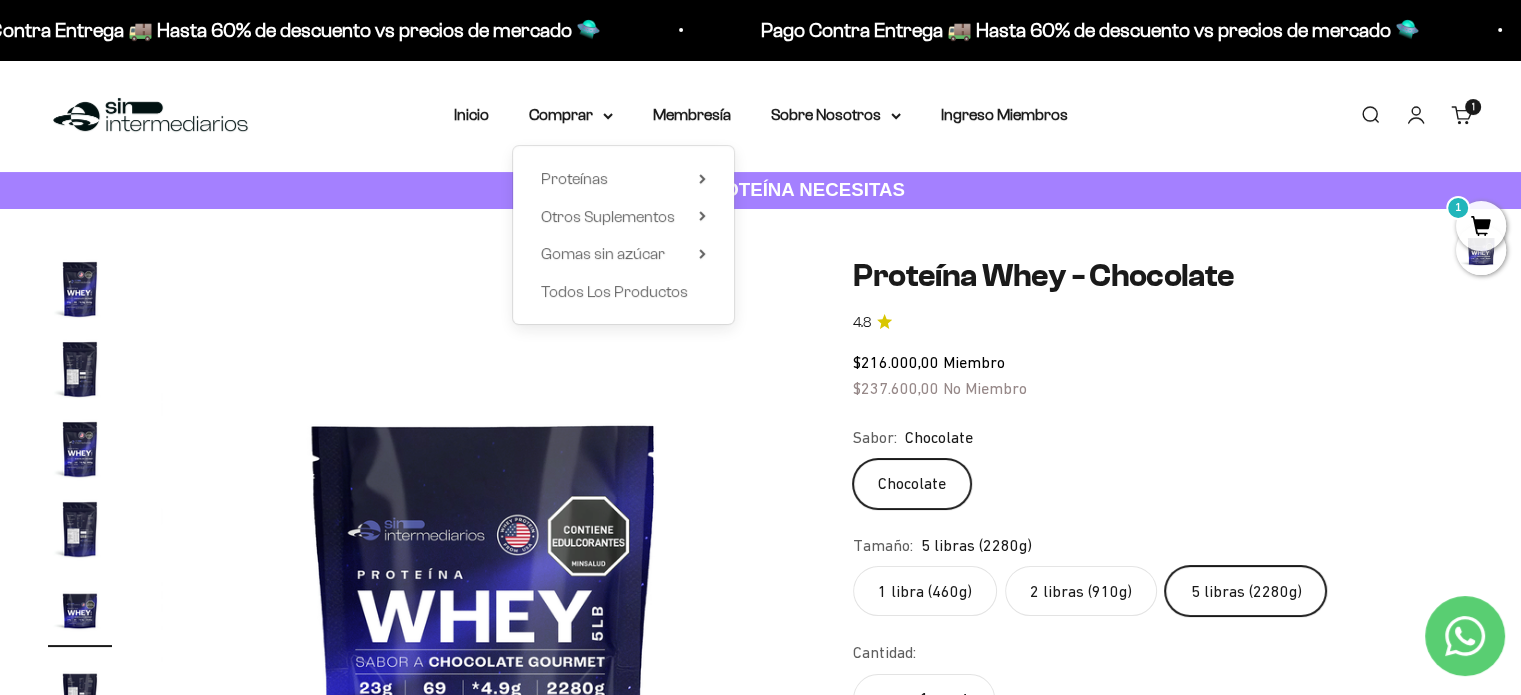 click on "Proteínas
Ver Todos
Whey
Iso
Vegan
Shaker" at bounding box center (623, 235) 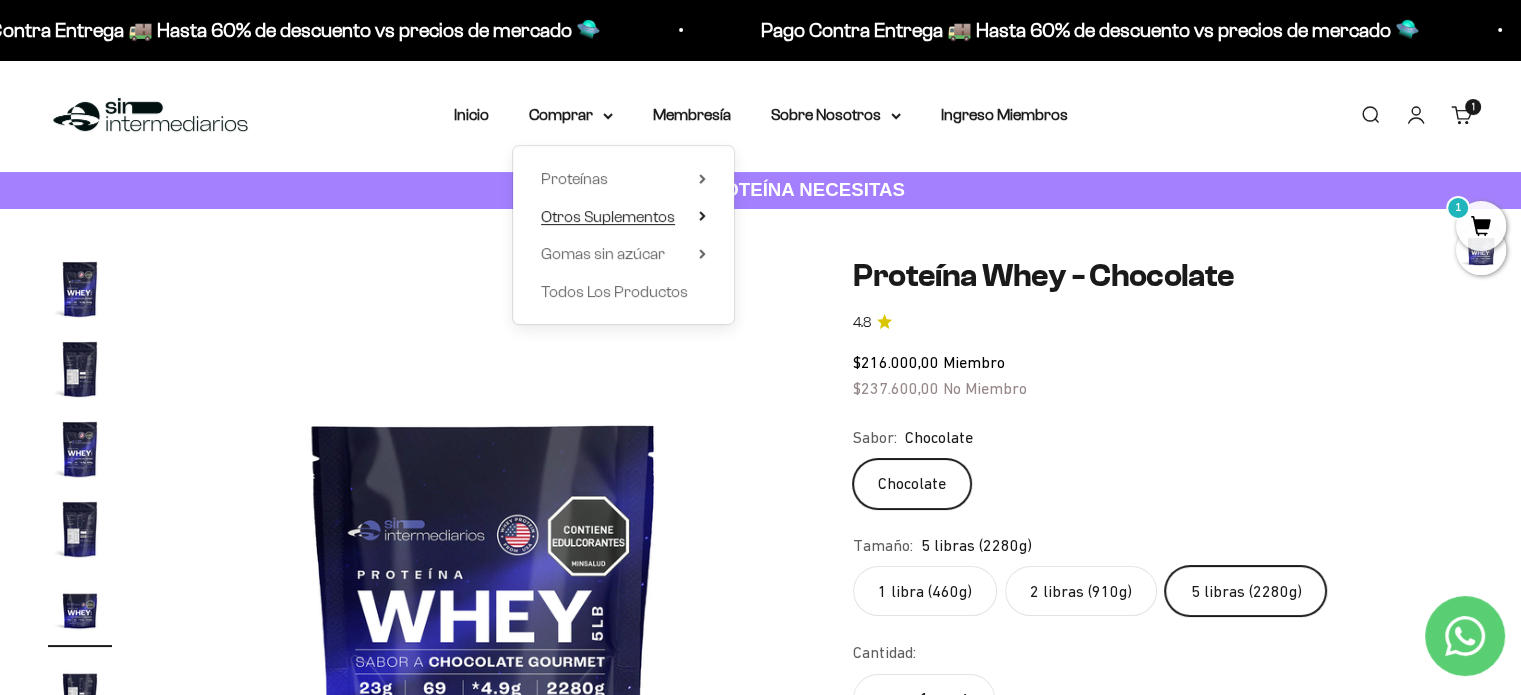 click 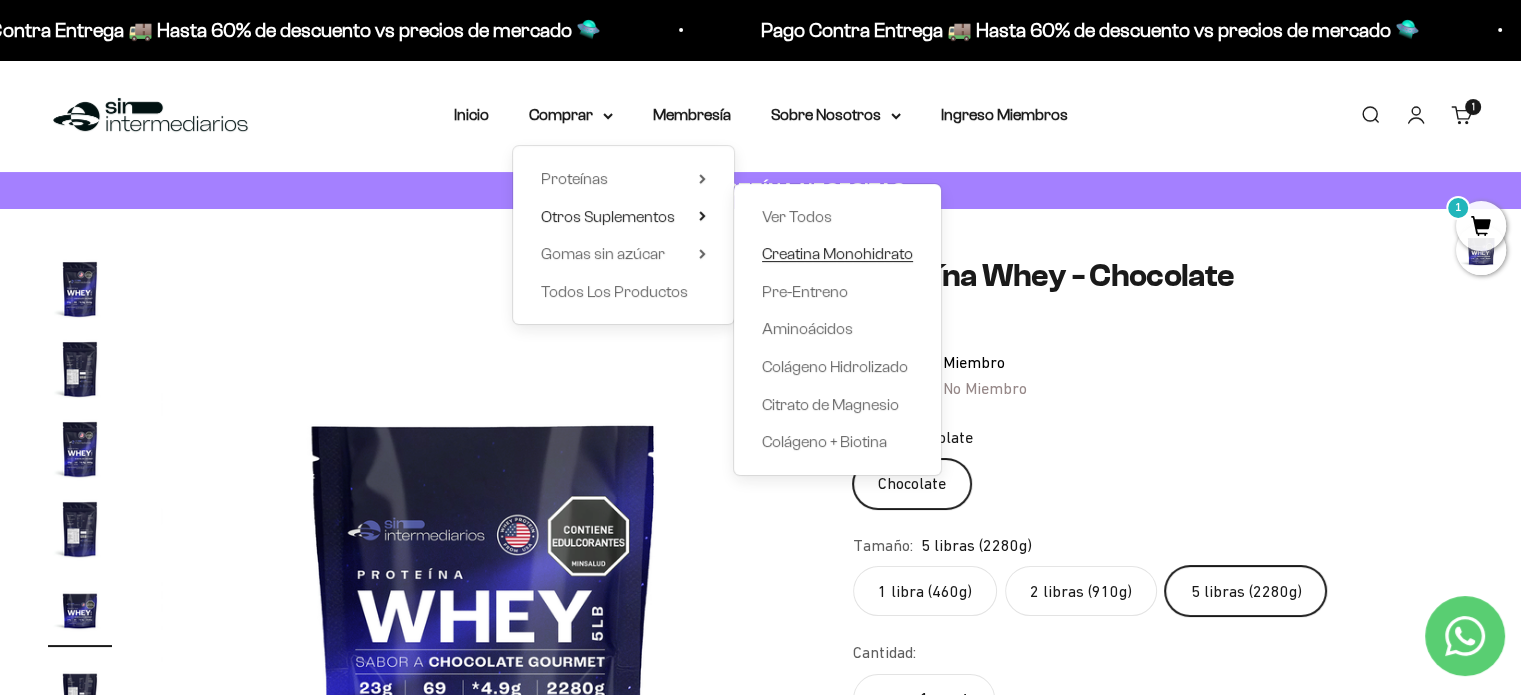 click on "Creatina Monohidrato" at bounding box center [837, 253] 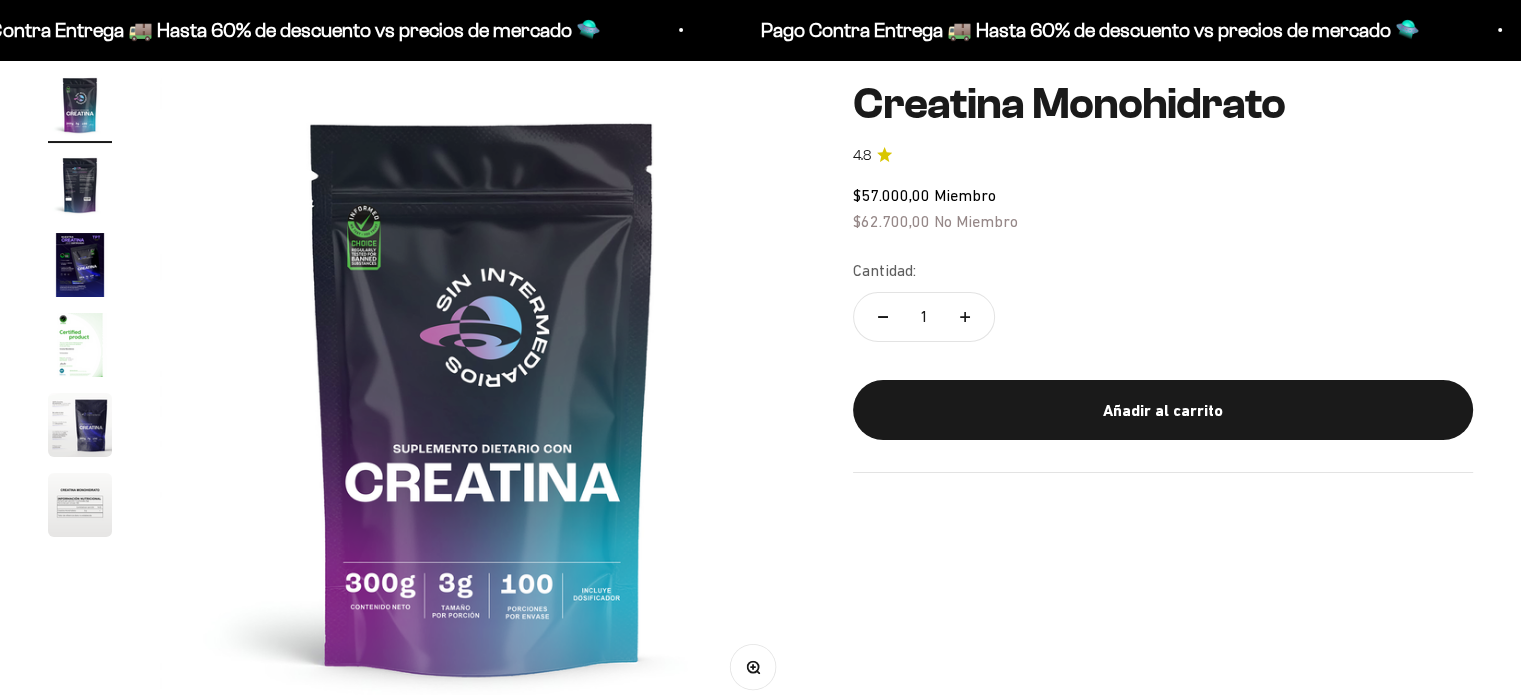 scroll, scrollTop: 184, scrollLeft: 0, axis: vertical 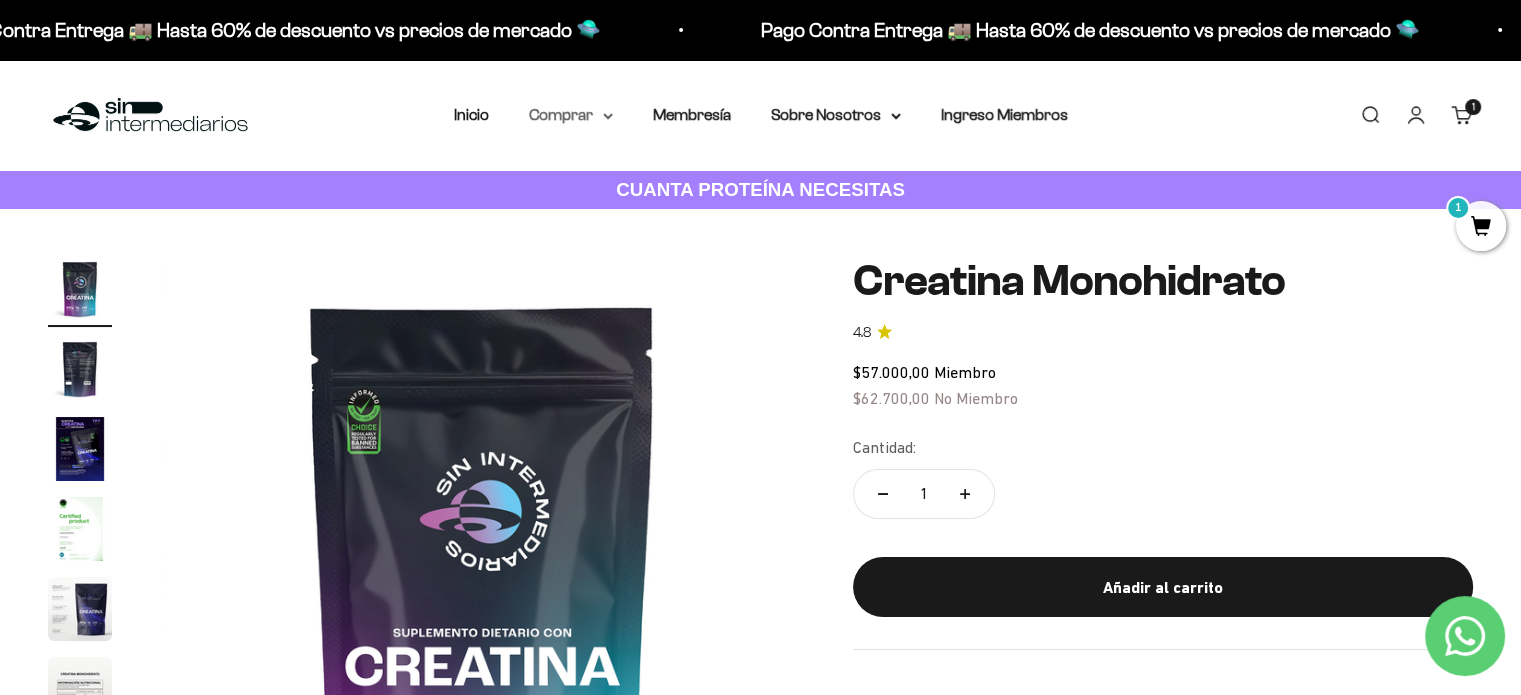 click on "Comprar" at bounding box center (571, 115) 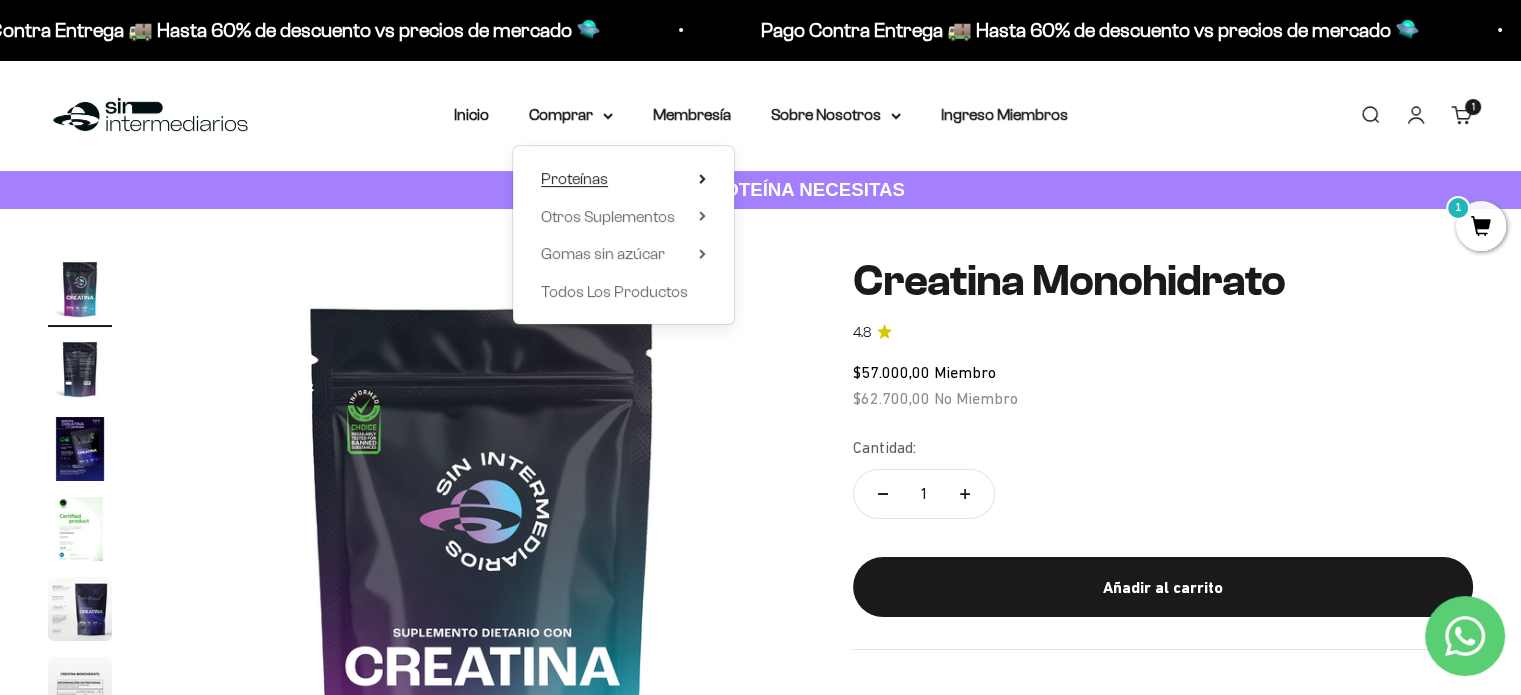 click on "Proteínas" at bounding box center (623, 179) 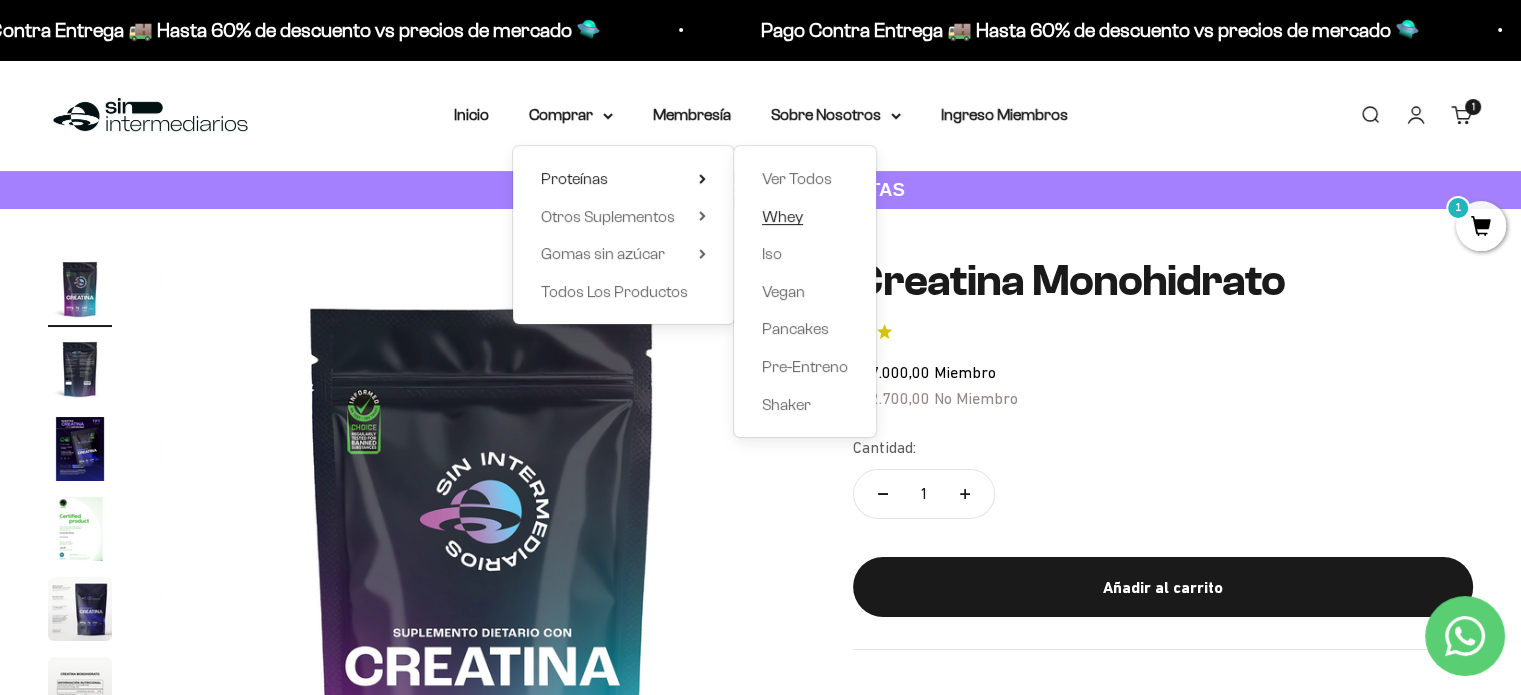 click on "Whey" at bounding box center (782, 216) 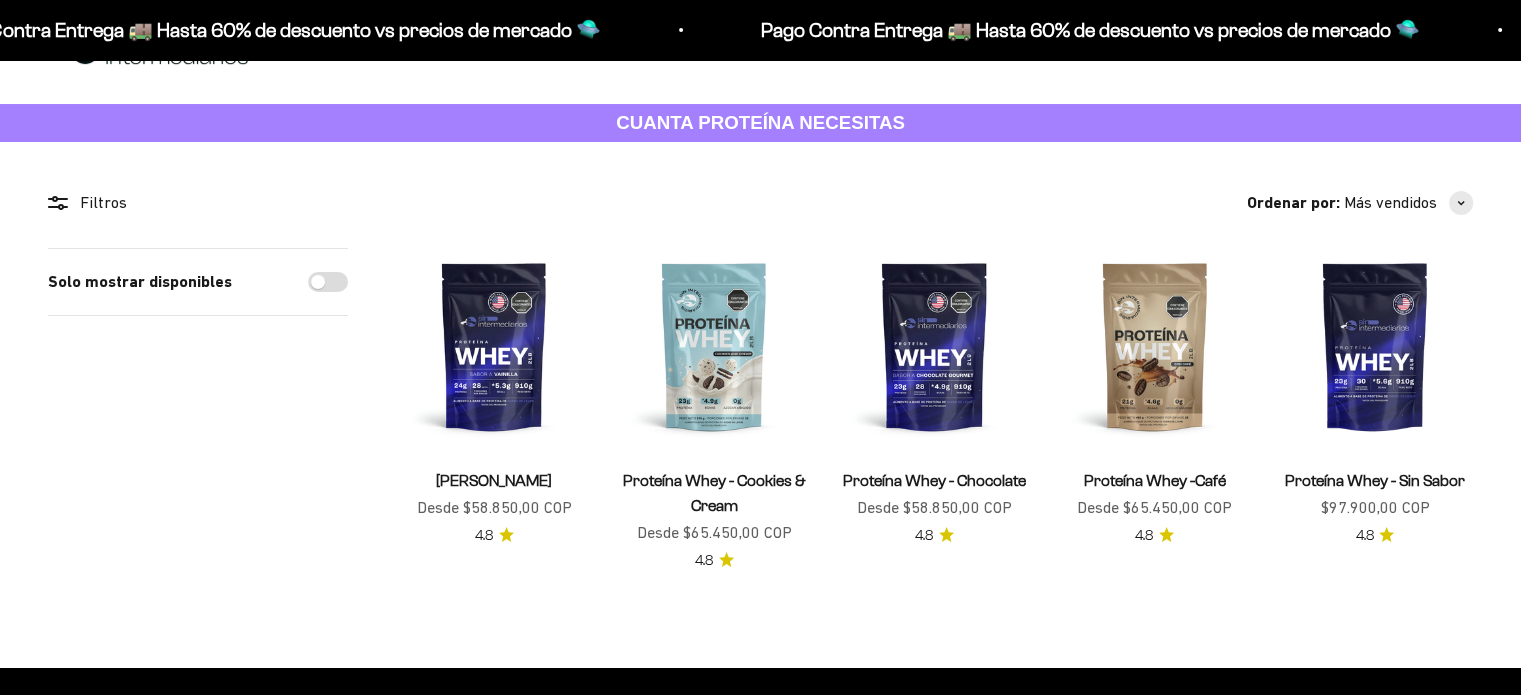 scroll, scrollTop: 148, scrollLeft: 0, axis: vertical 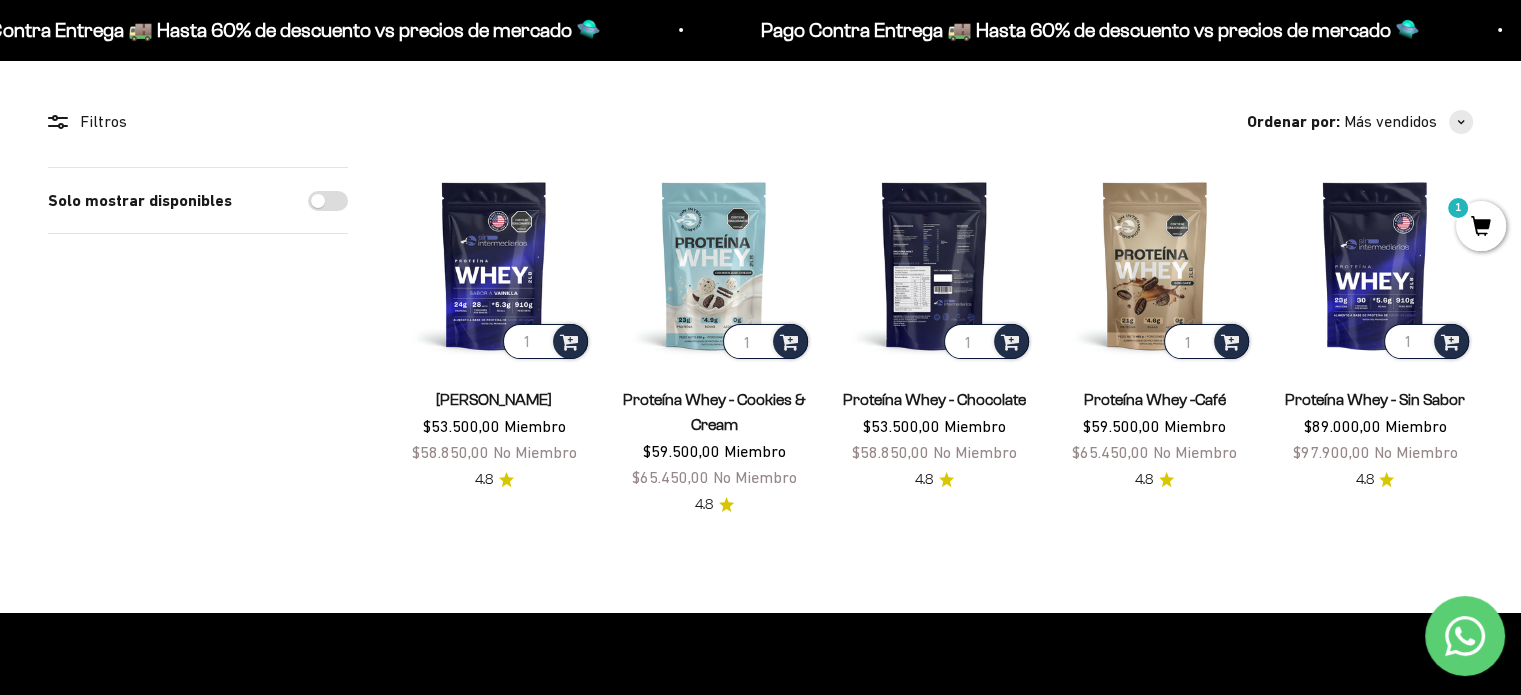 click at bounding box center (934, 265) 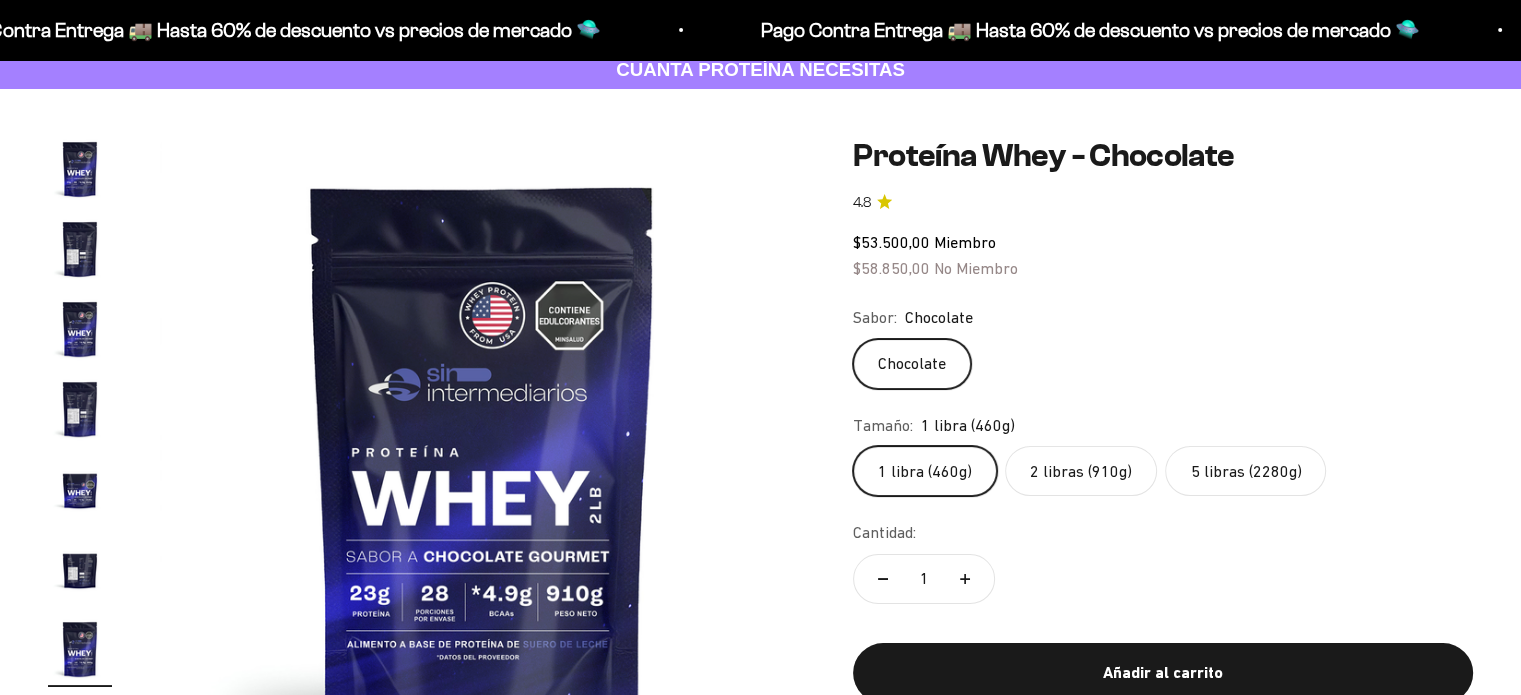 scroll, scrollTop: 120, scrollLeft: 0, axis: vertical 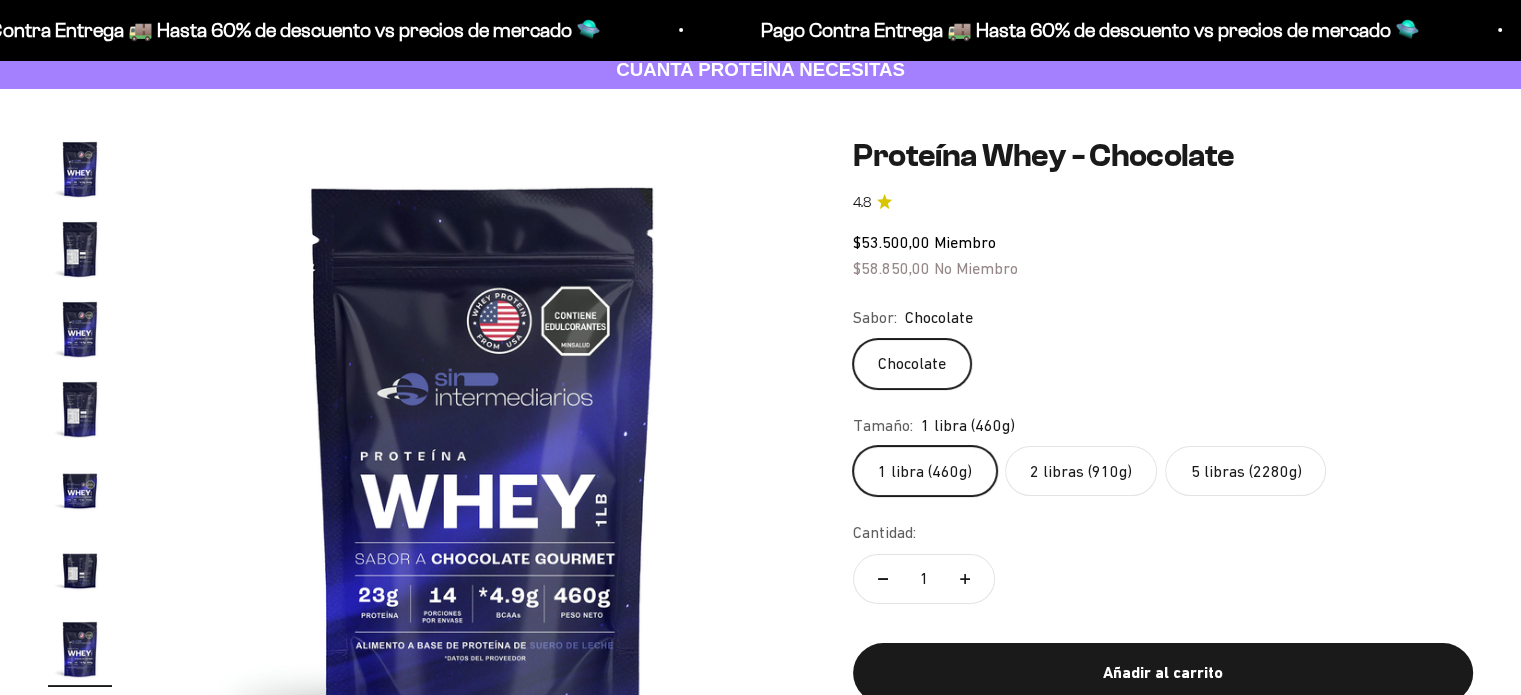 click on "2 libras (910g)" 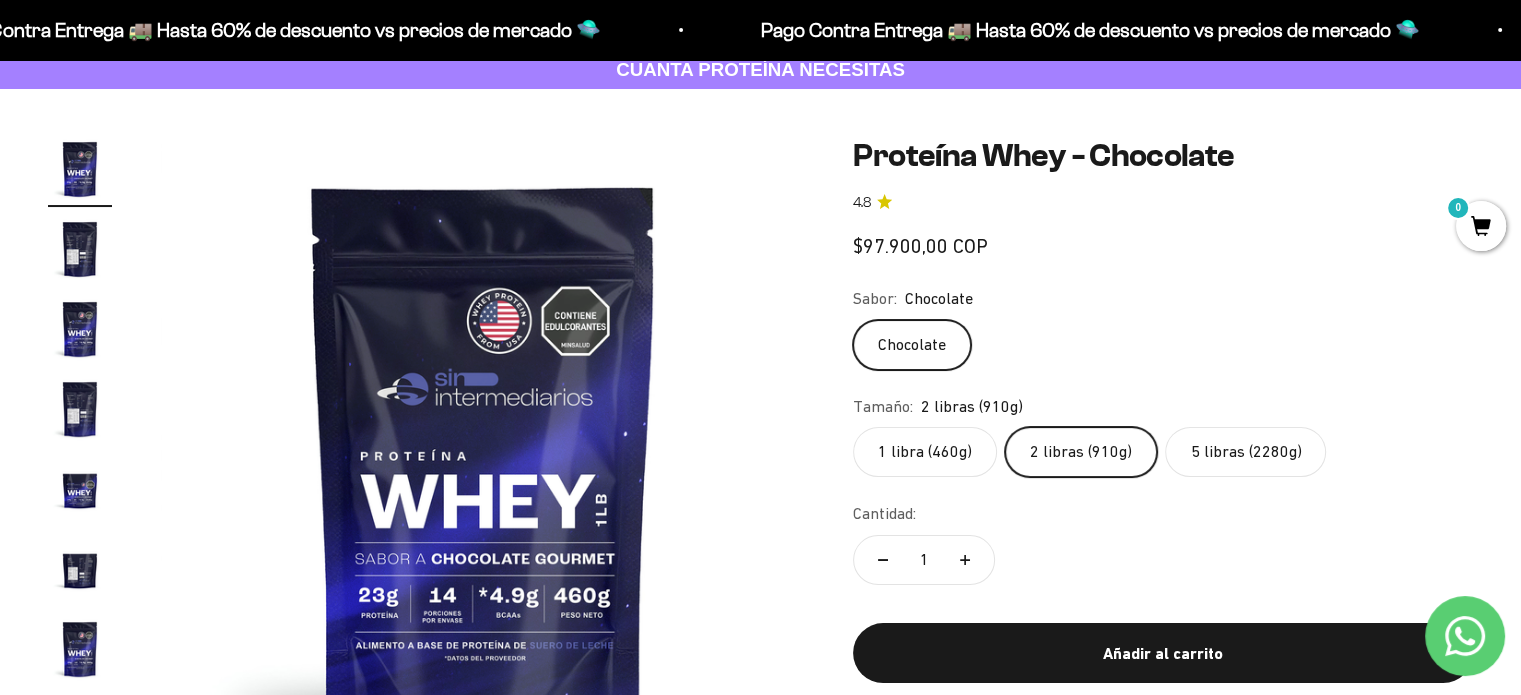 scroll, scrollTop: 0, scrollLeft: 0, axis: both 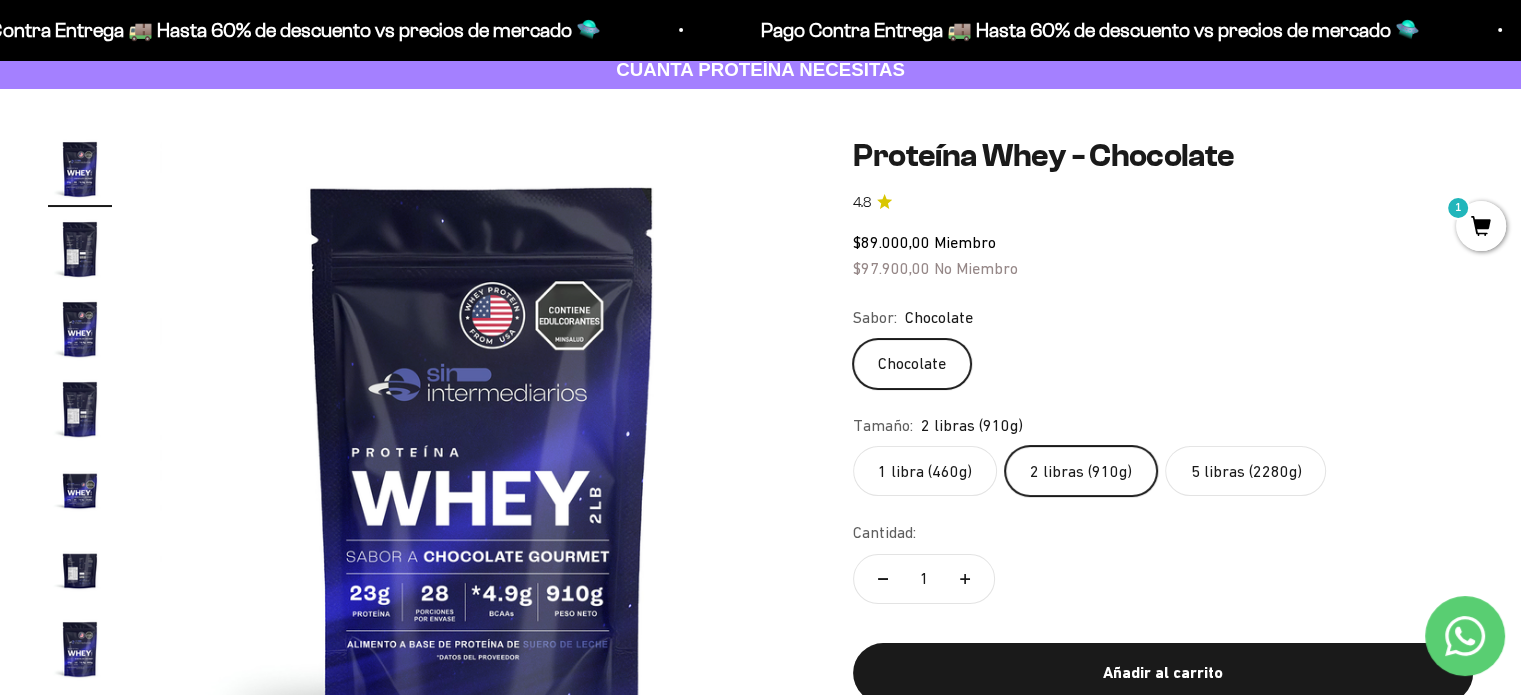 click on "1 libra (460g)" 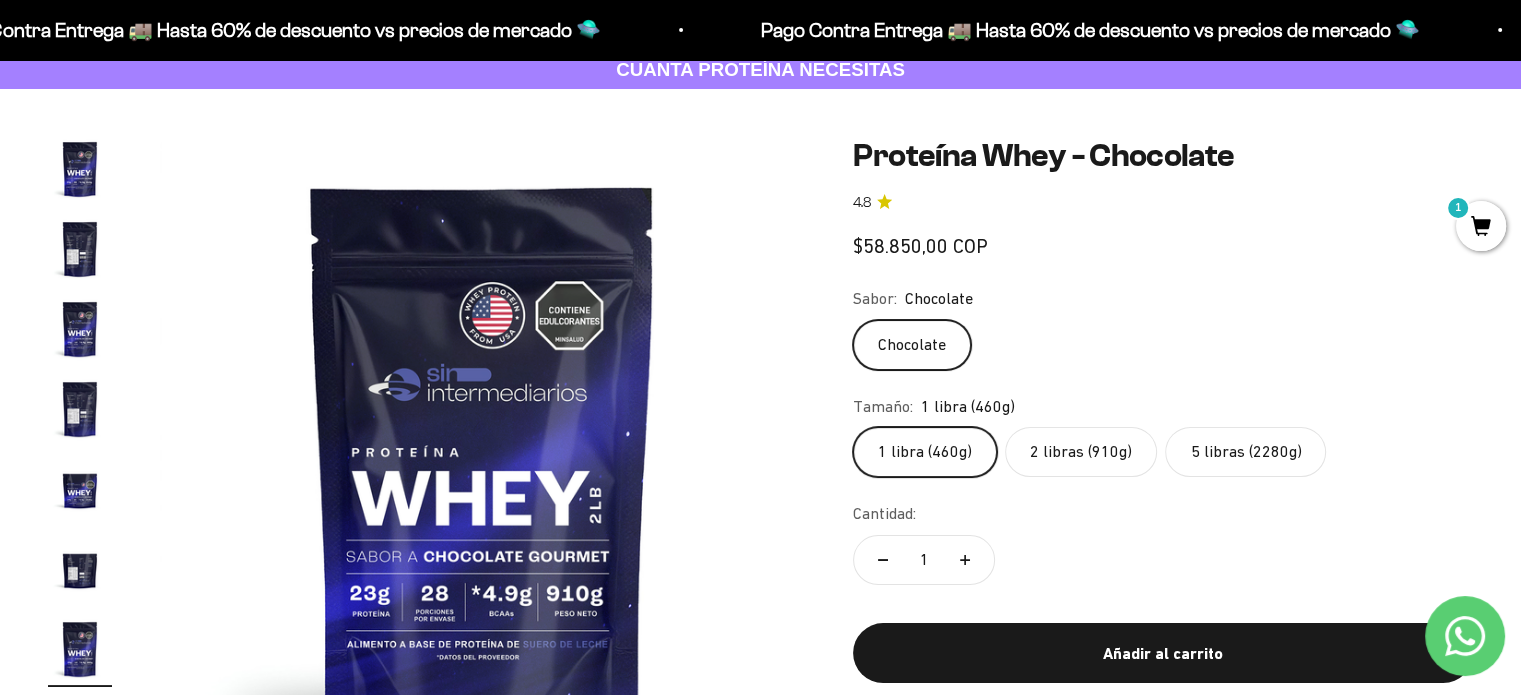 scroll, scrollTop: 0, scrollLeft: 4015, axis: horizontal 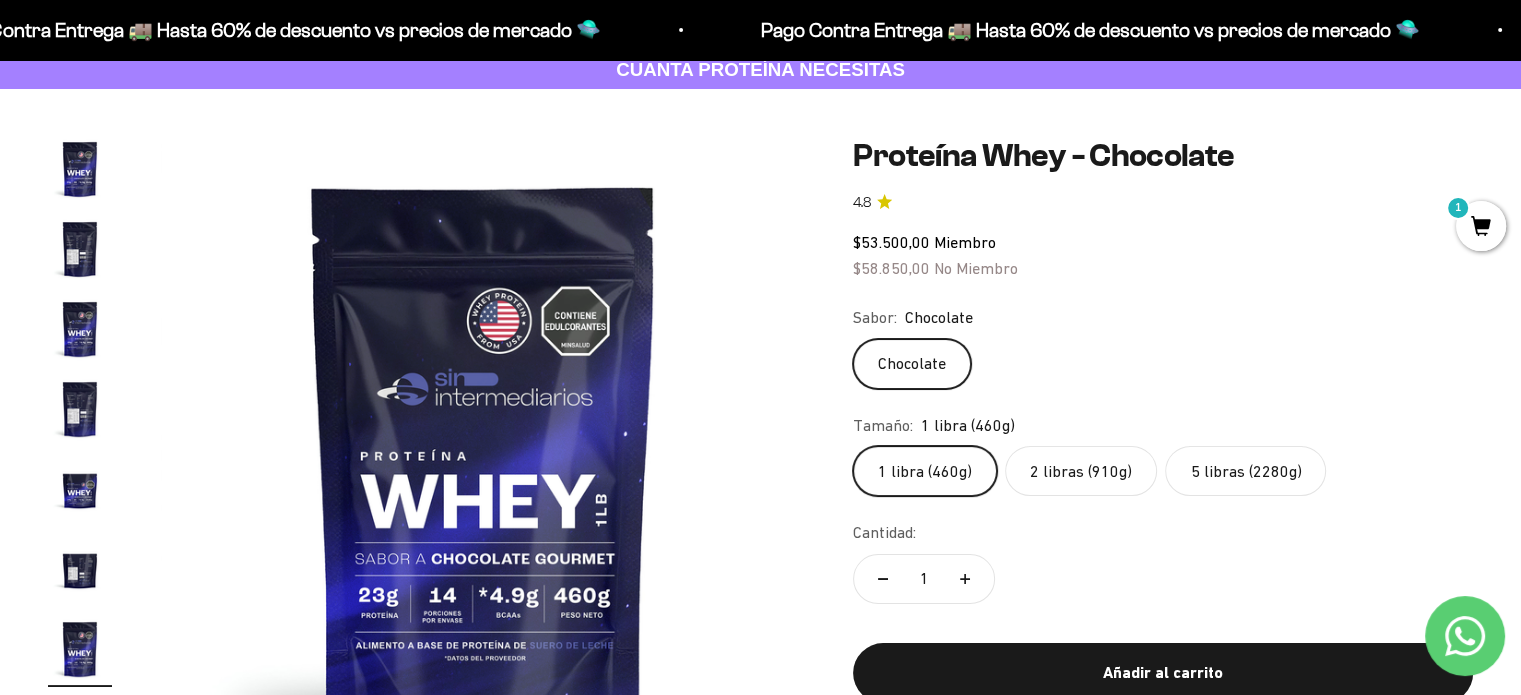 click on "2 libras (910g)" 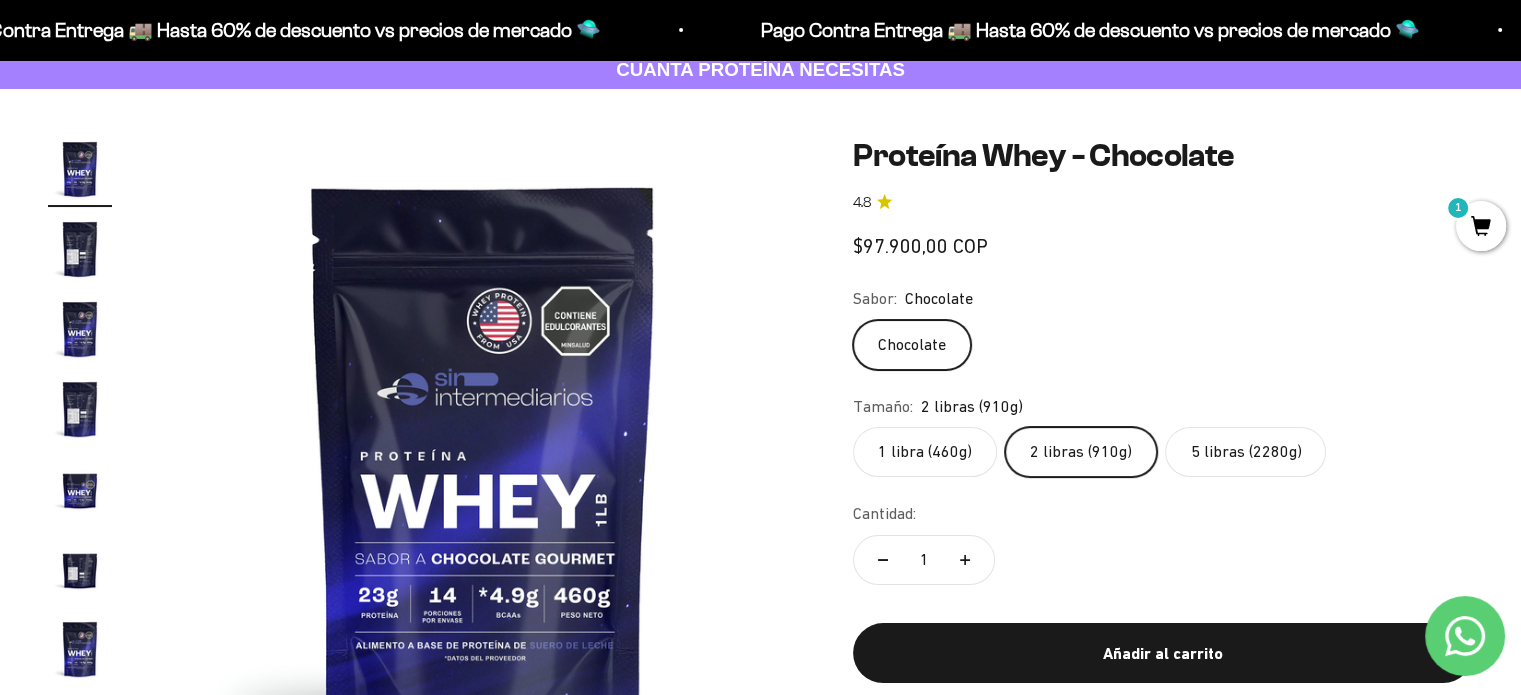 scroll, scrollTop: 0, scrollLeft: 0, axis: both 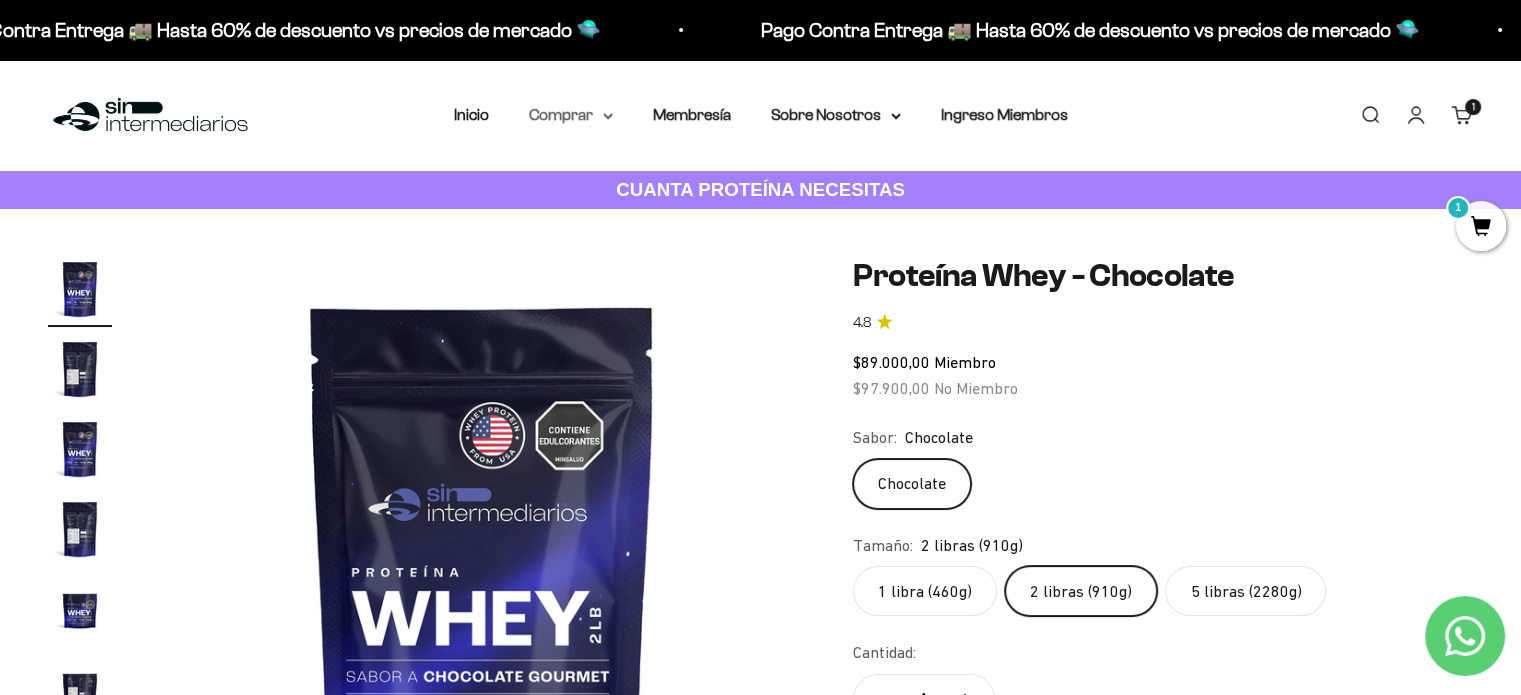 click on "Comprar" at bounding box center (571, 115) 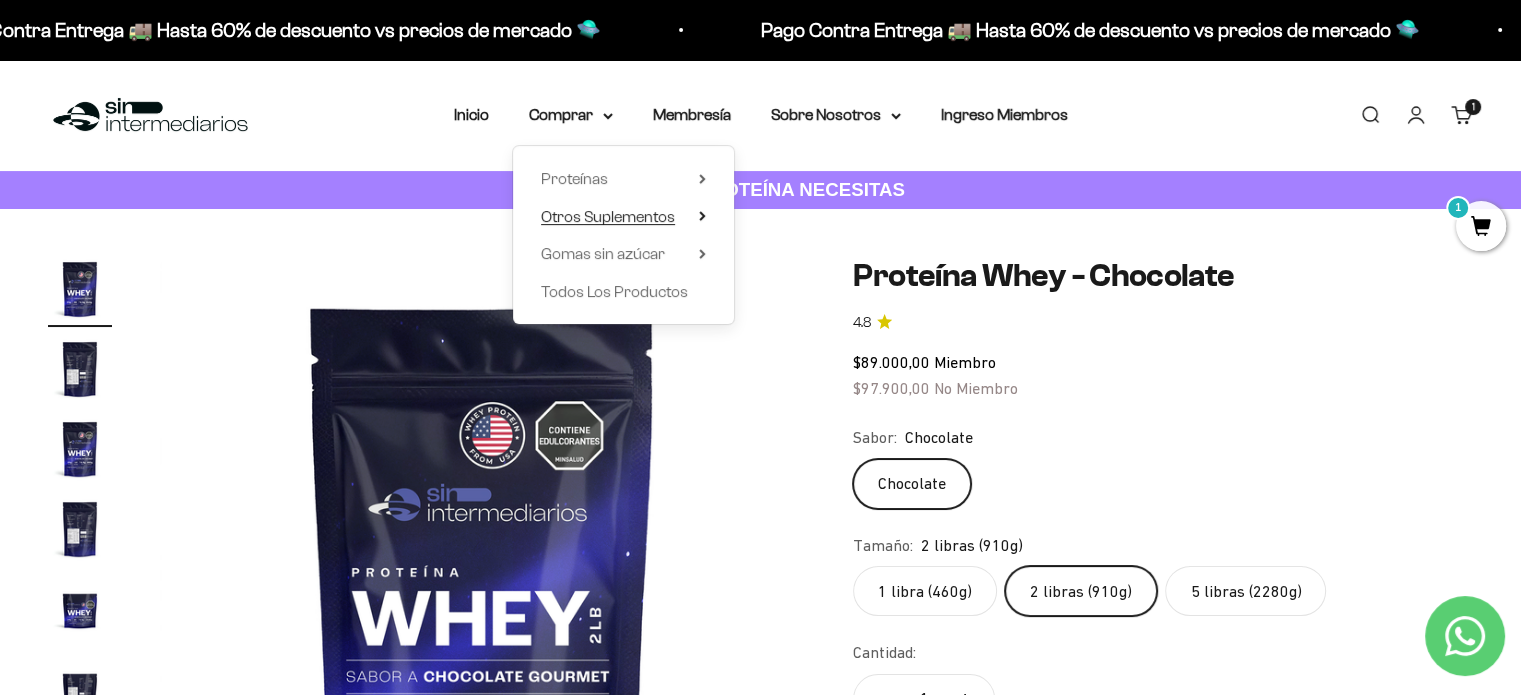 click on "Otros Suplementos" at bounding box center (623, 217) 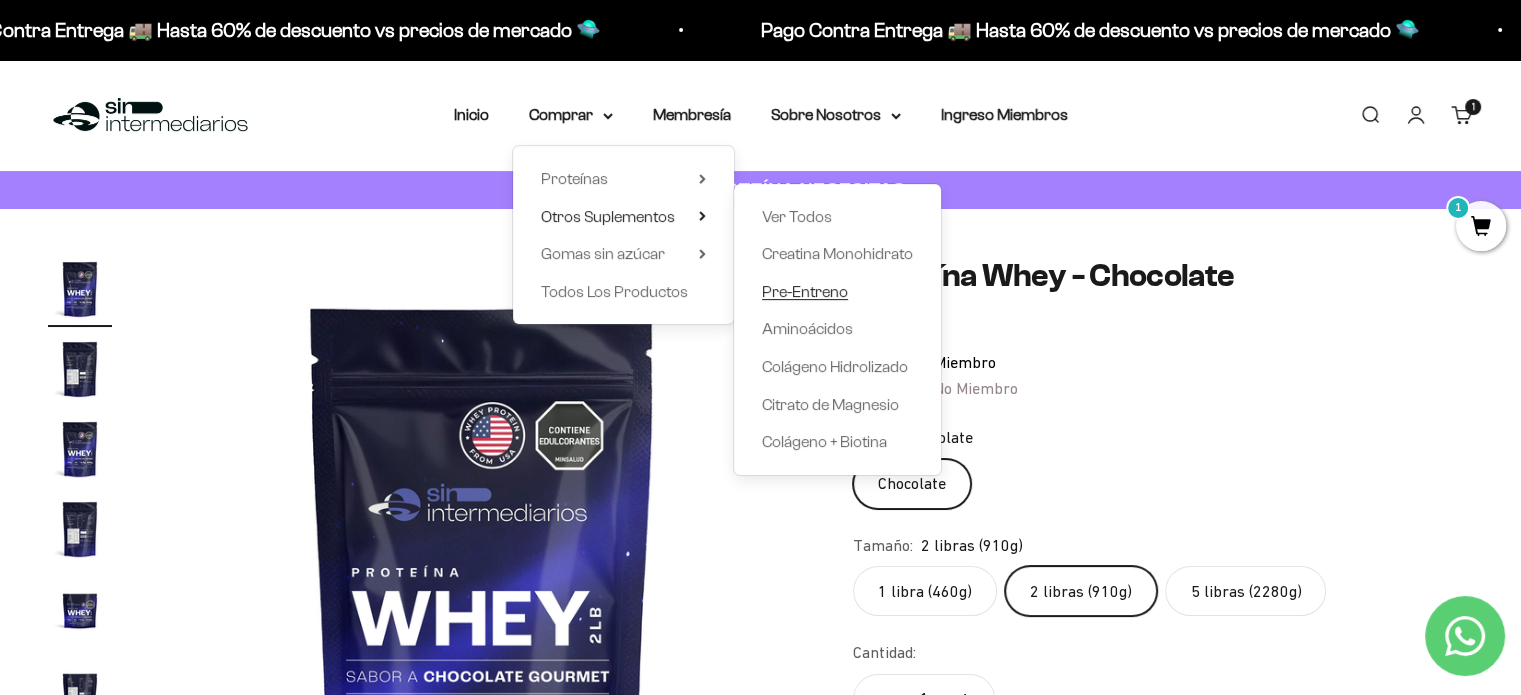 click on "Pre-Entreno" at bounding box center (805, 291) 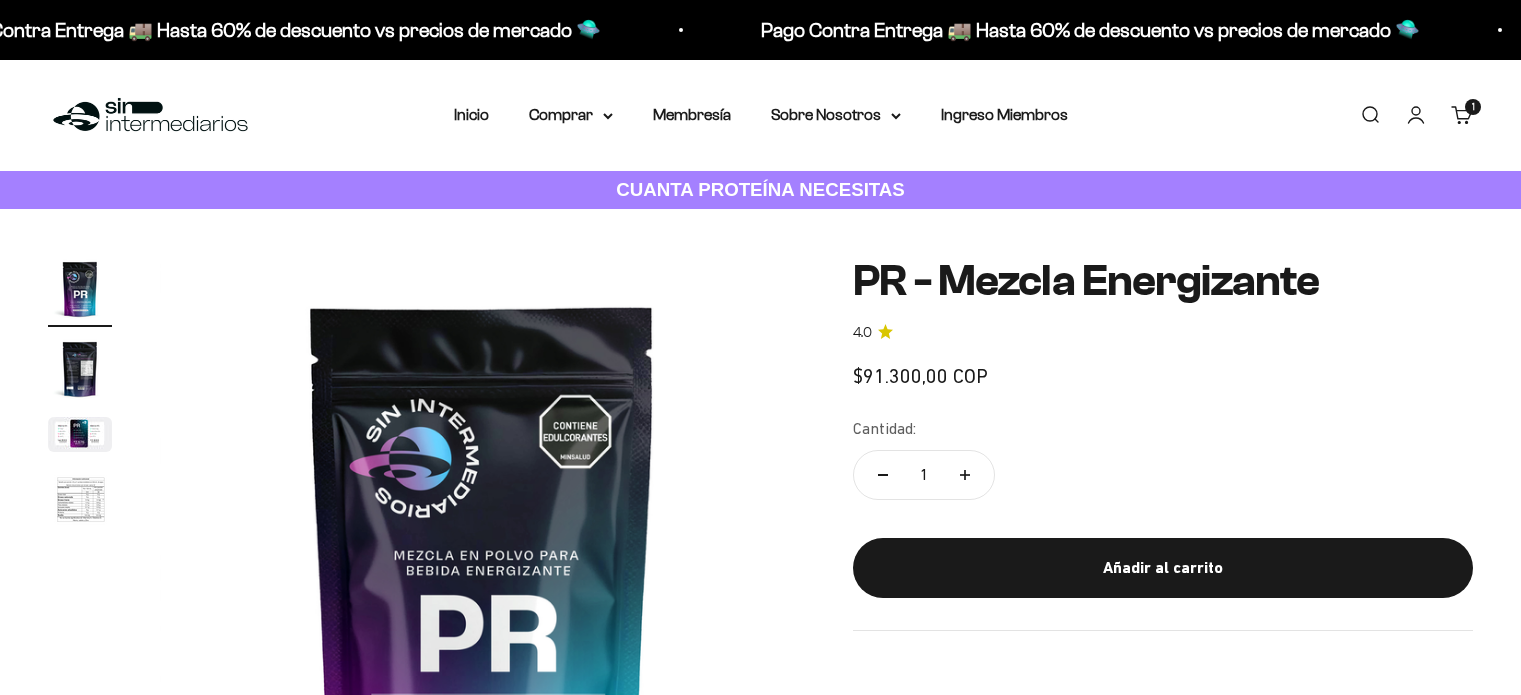 scroll, scrollTop: 0, scrollLeft: 0, axis: both 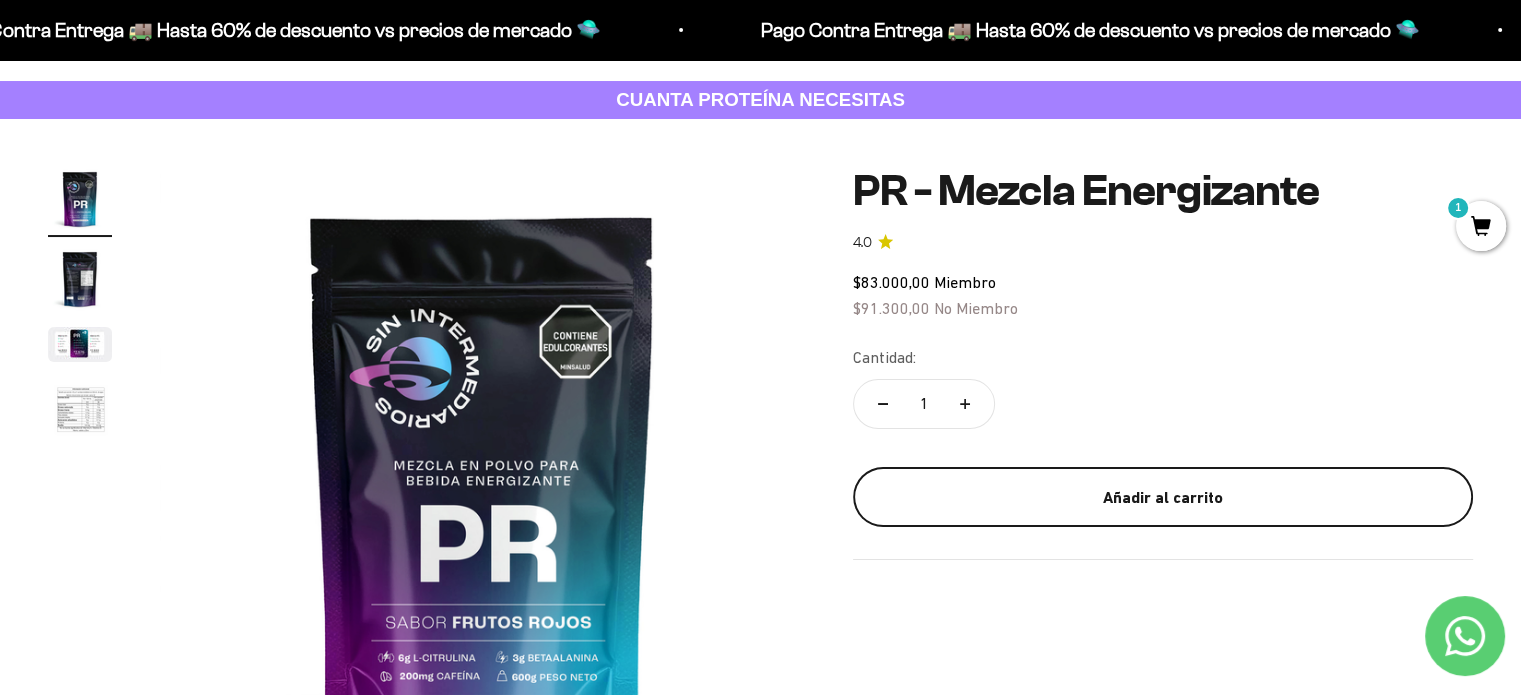 click on "Añadir al carrito" at bounding box center (1163, 497) 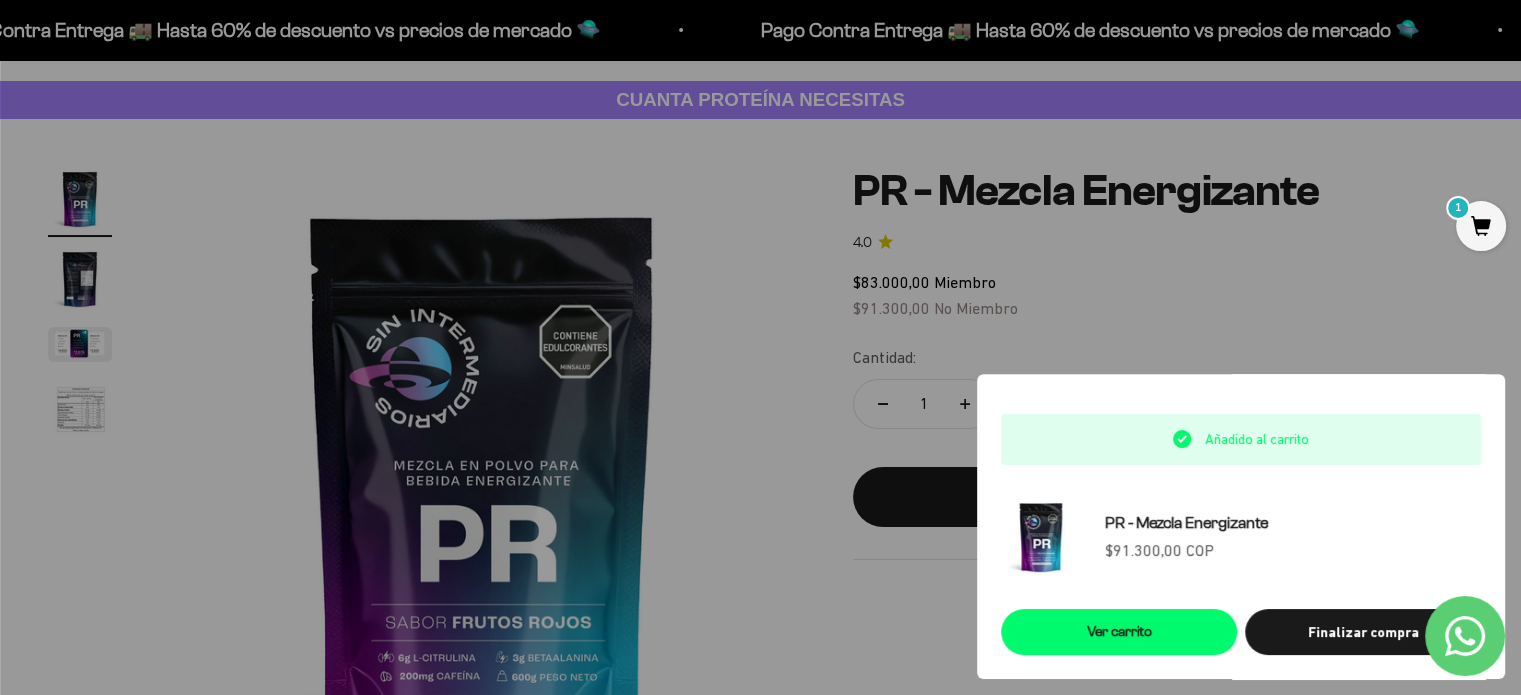 scroll, scrollTop: 0, scrollLeft: 0, axis: both 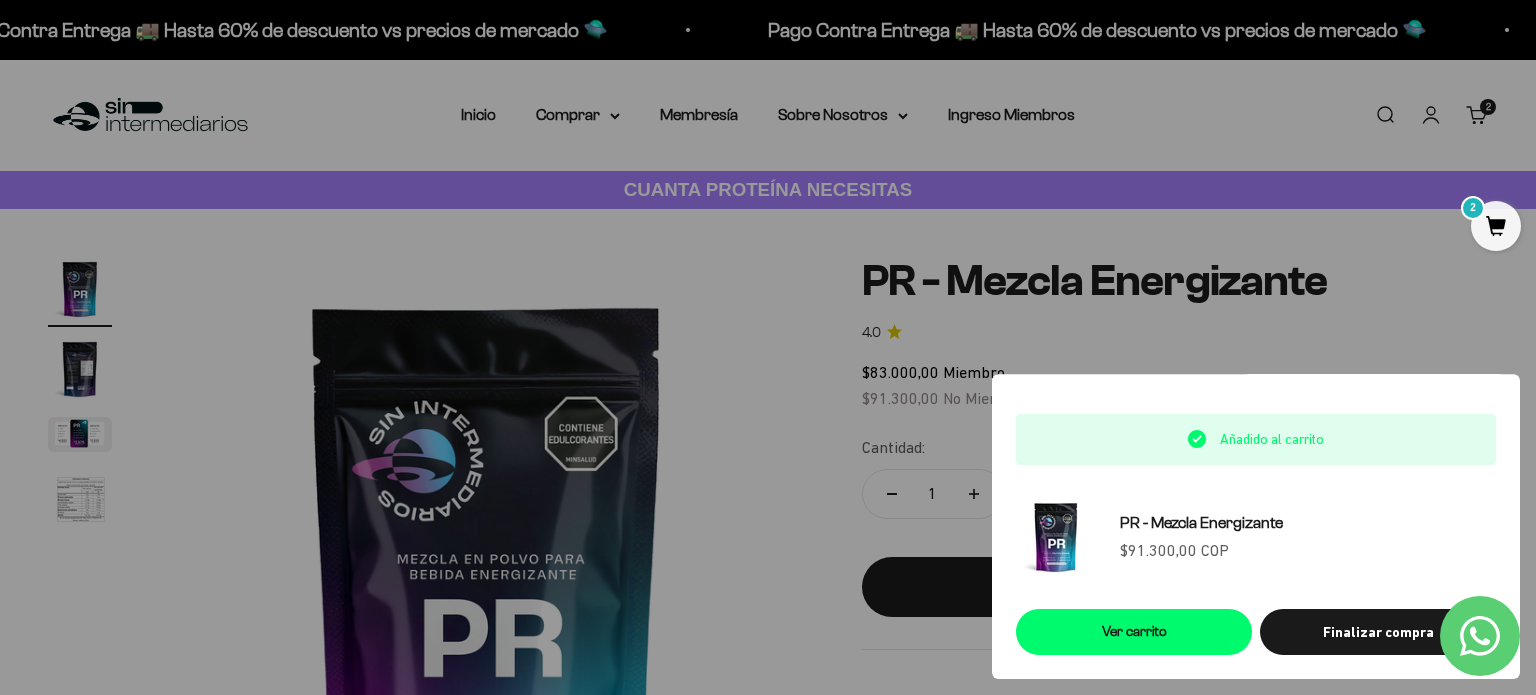 type 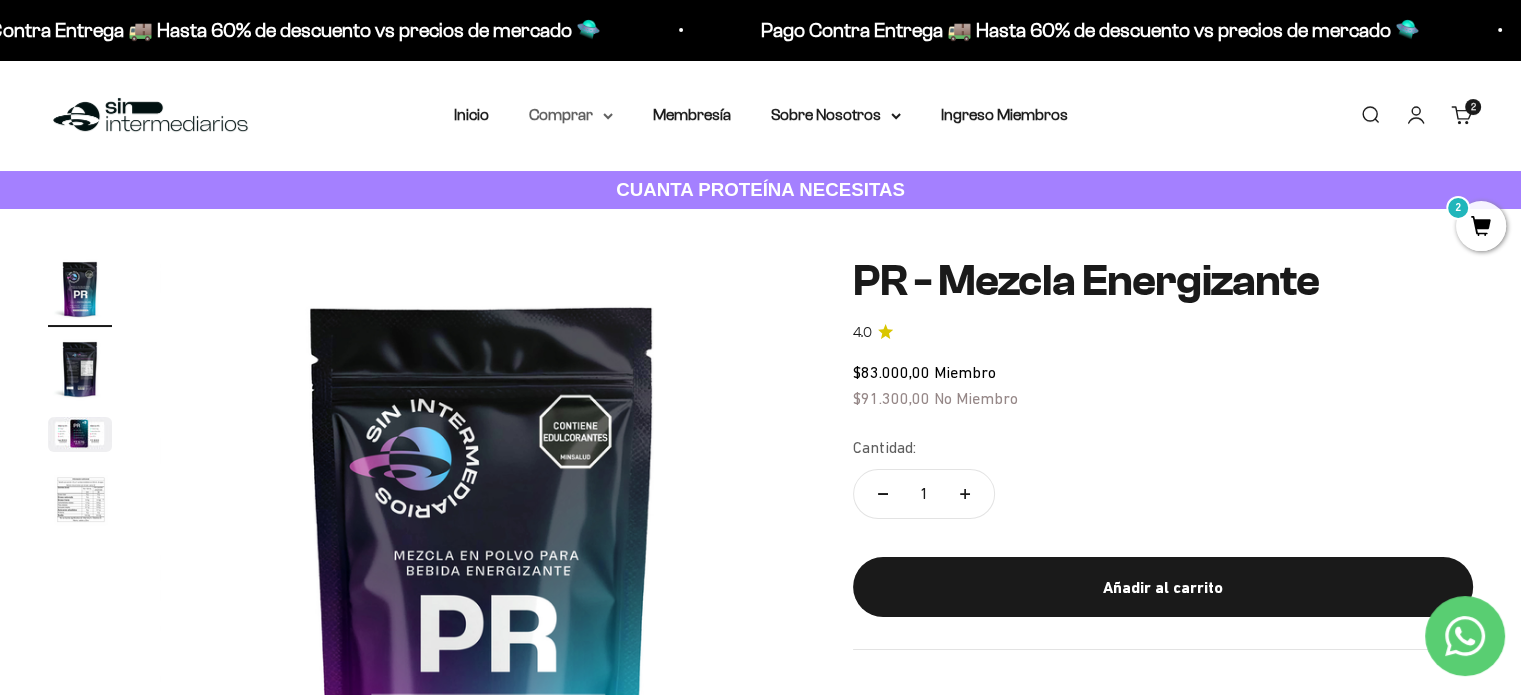 click on "Comprar" at bounding box center (571, 115) 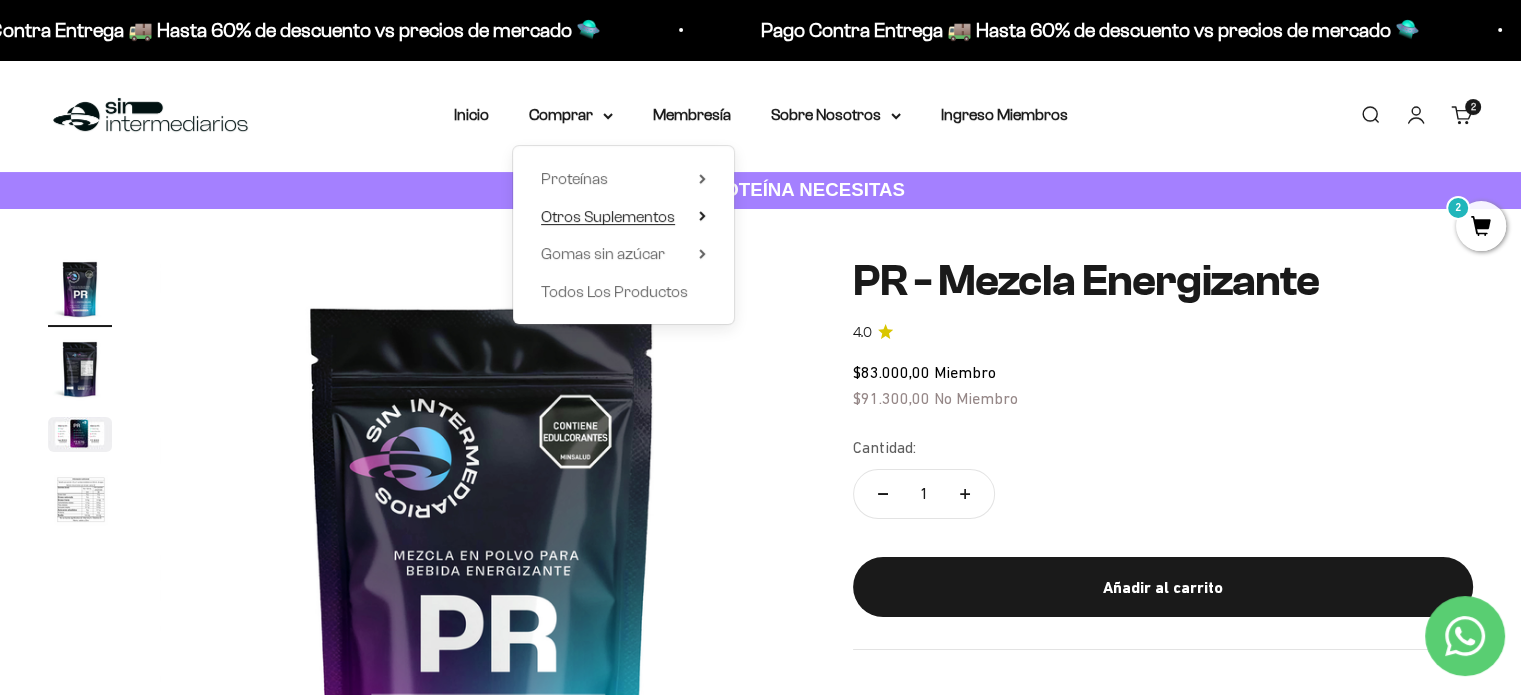 click on "Otros Suplementos" at bounding box center (623, 217) 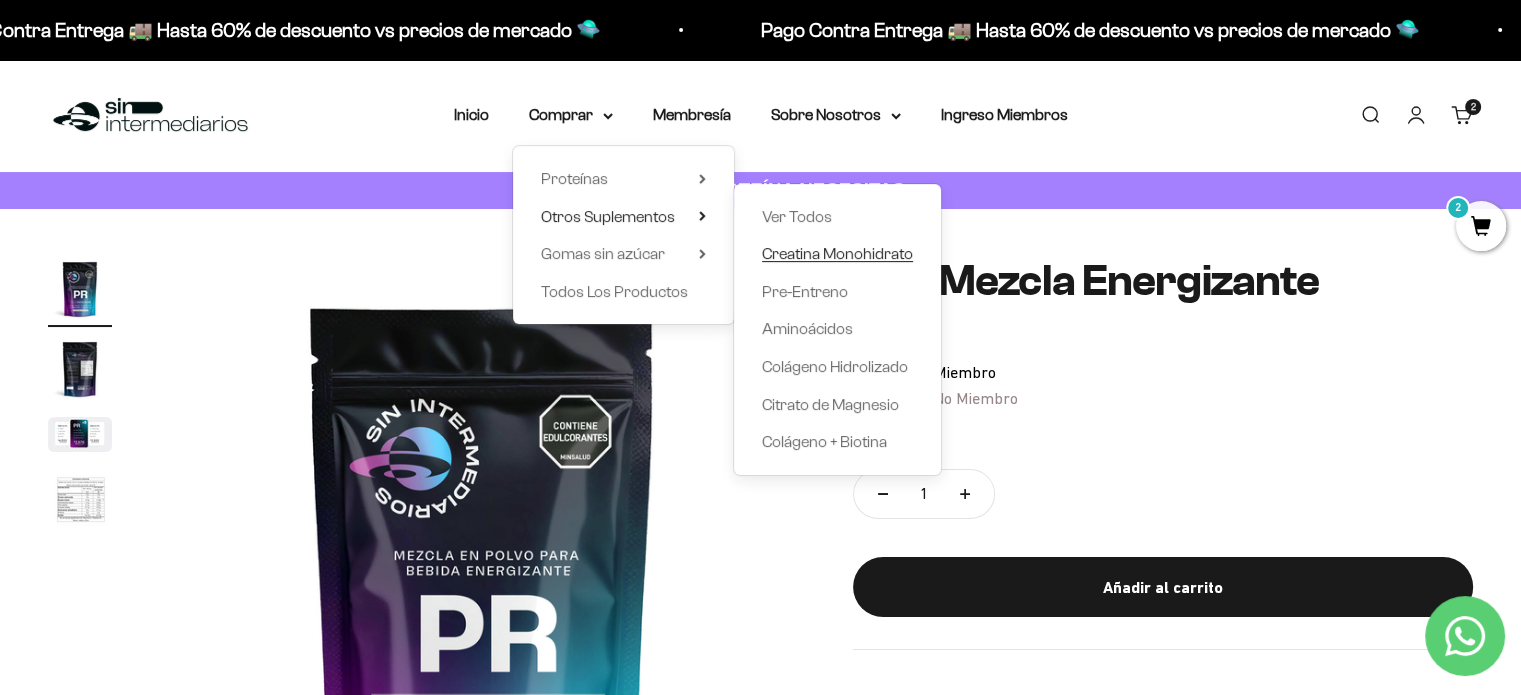 click on "Creatina Monohidrato" at bounding box center (837, 253) 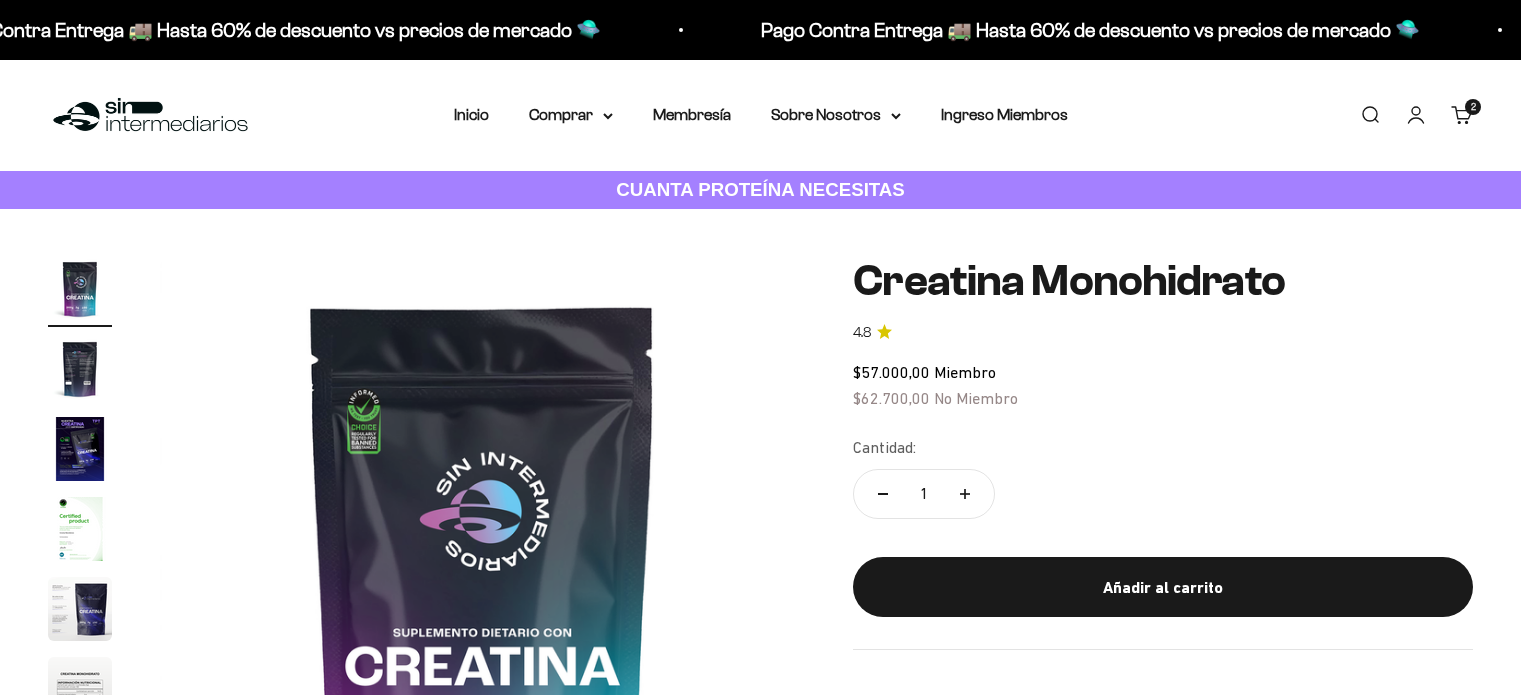 scroll, scrollTop: 0, scrollLeft: 0, axis: both 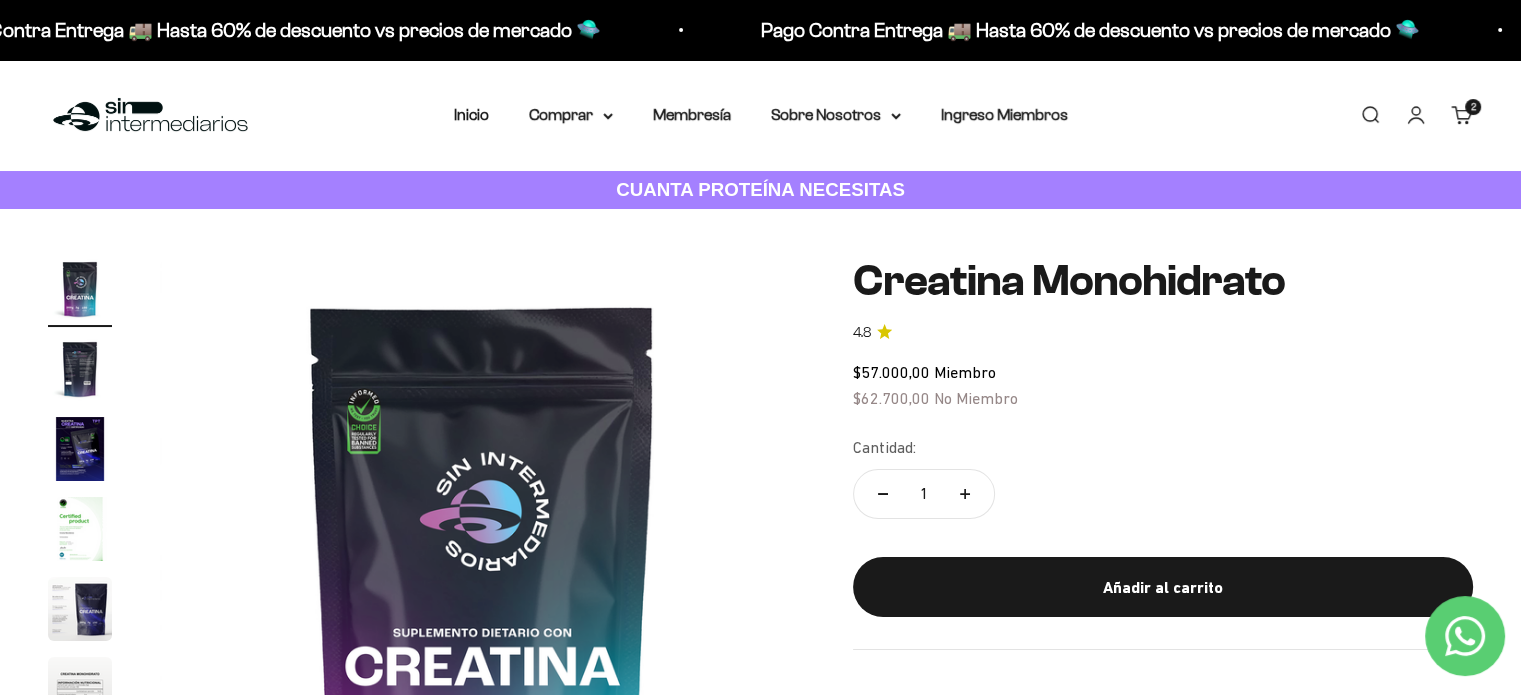 click on "Carrito
2 artículos
2" at bounding box center [1462, 115] 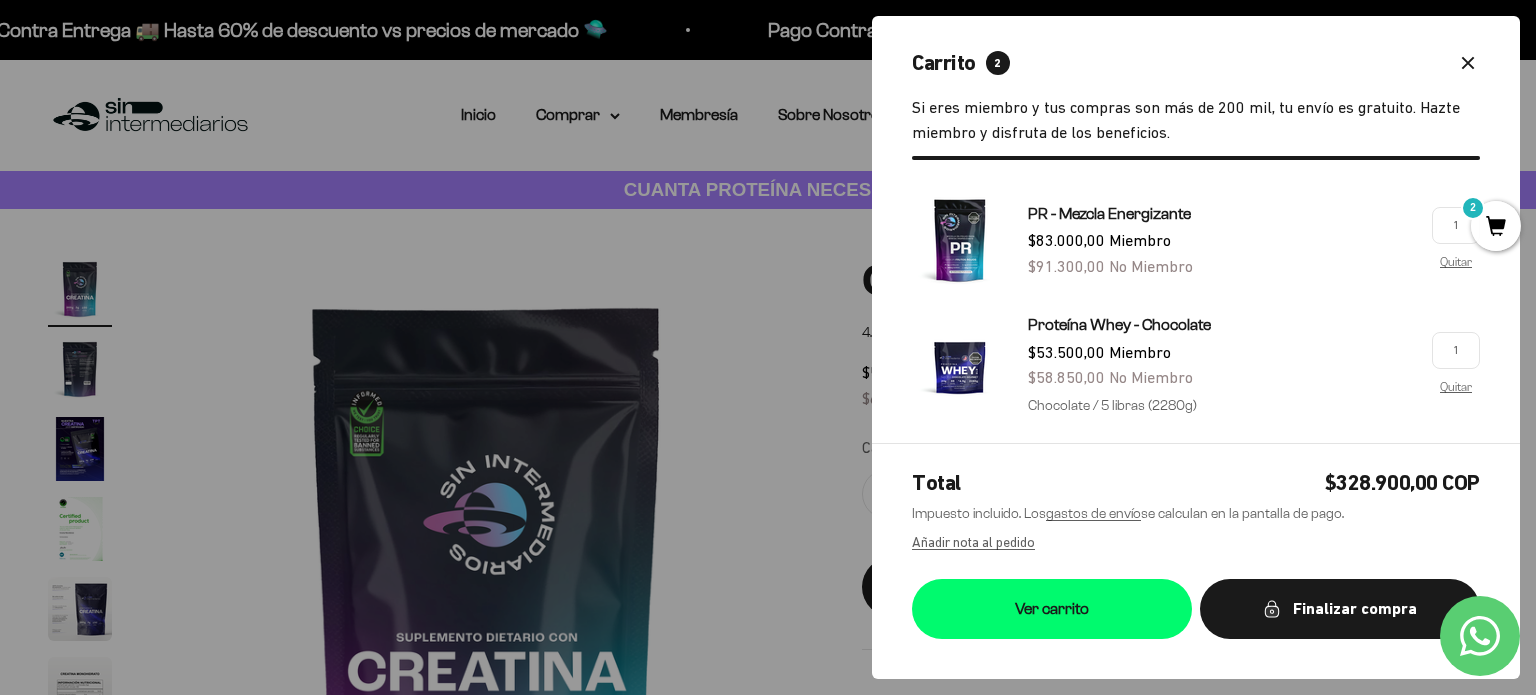 scroll, scrollTop: 186, scrollLeft: 0, axis: vertical 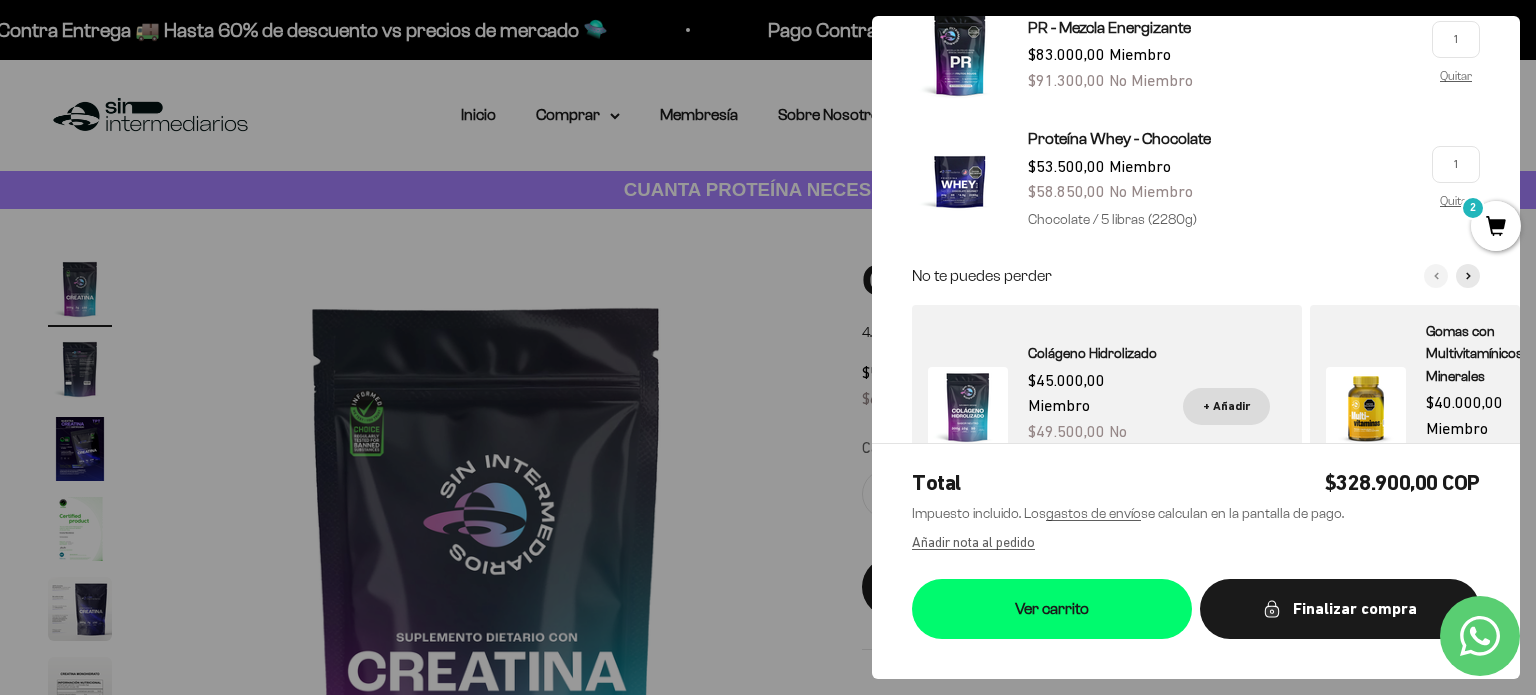 type 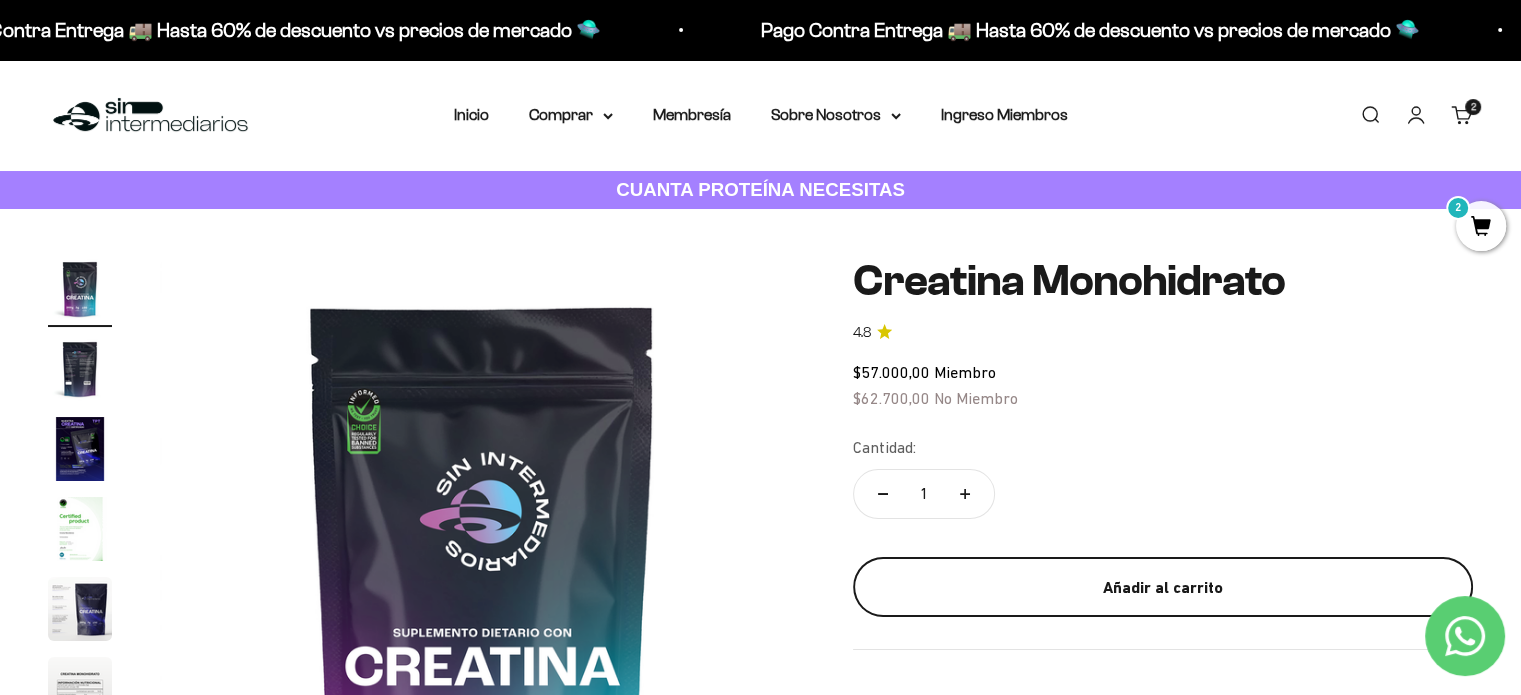 click on "Añadir al carrito" at bounding box center (1163, 588) 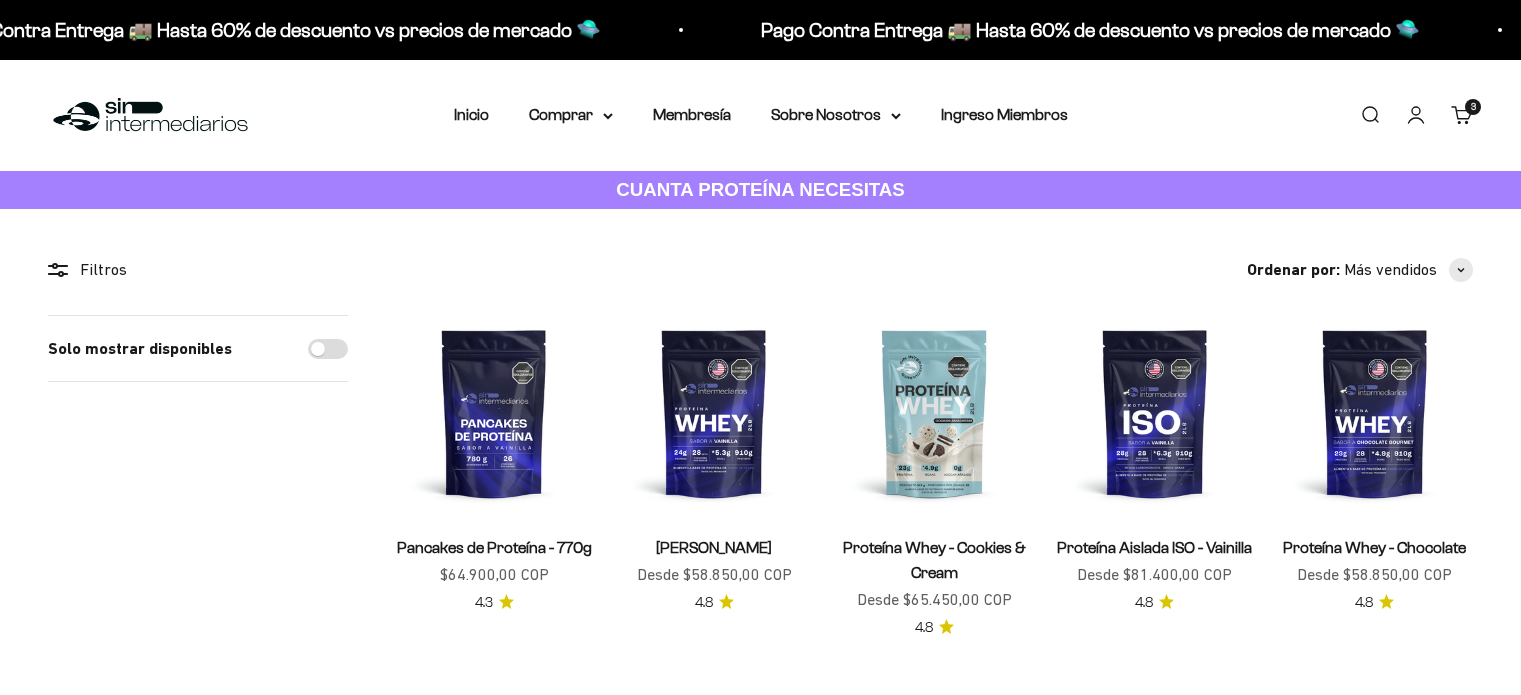scroll, scrollTop: 0, scrollLeft: 0, axis: both 